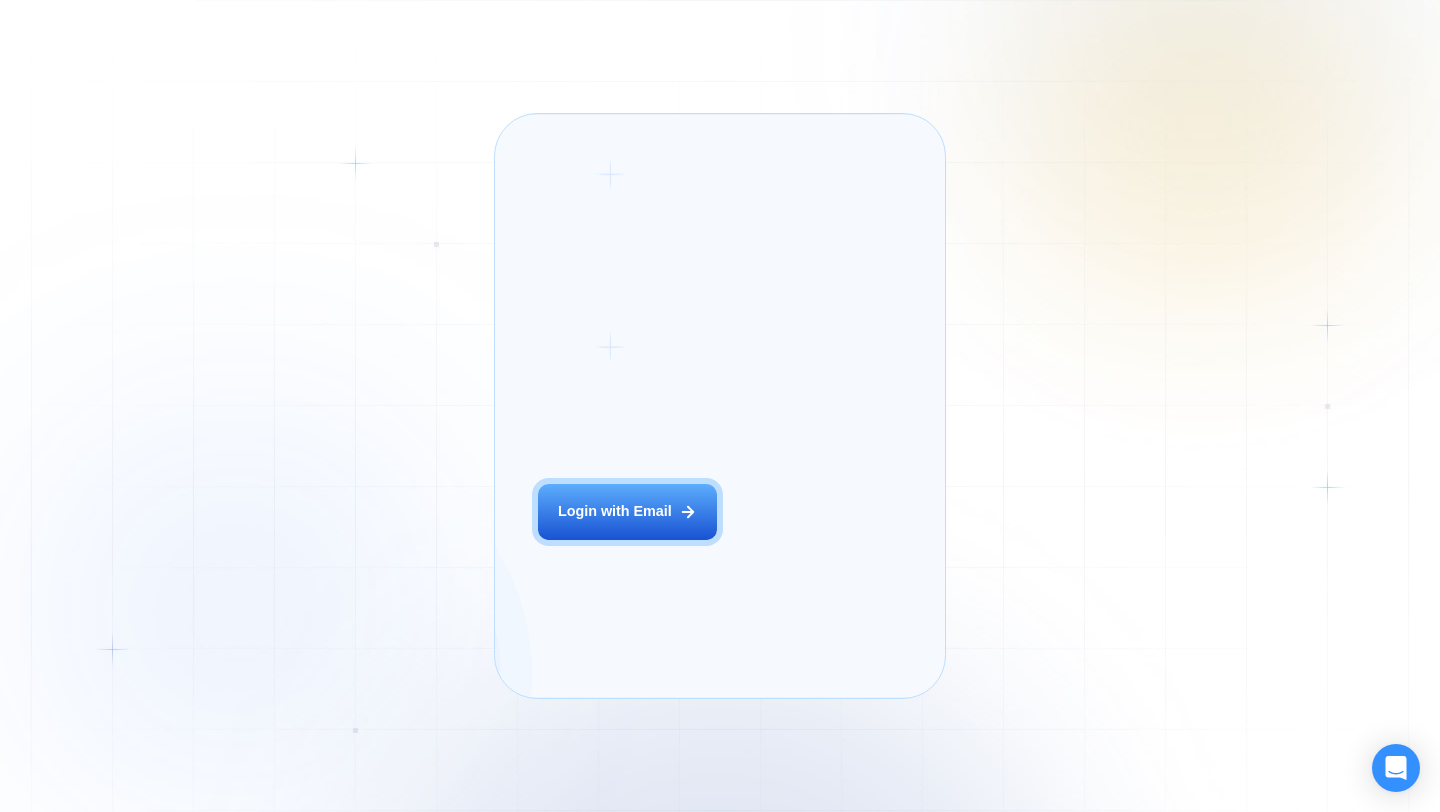 scroll, scrollTop: 0, scrollLeft: 0, axis: both 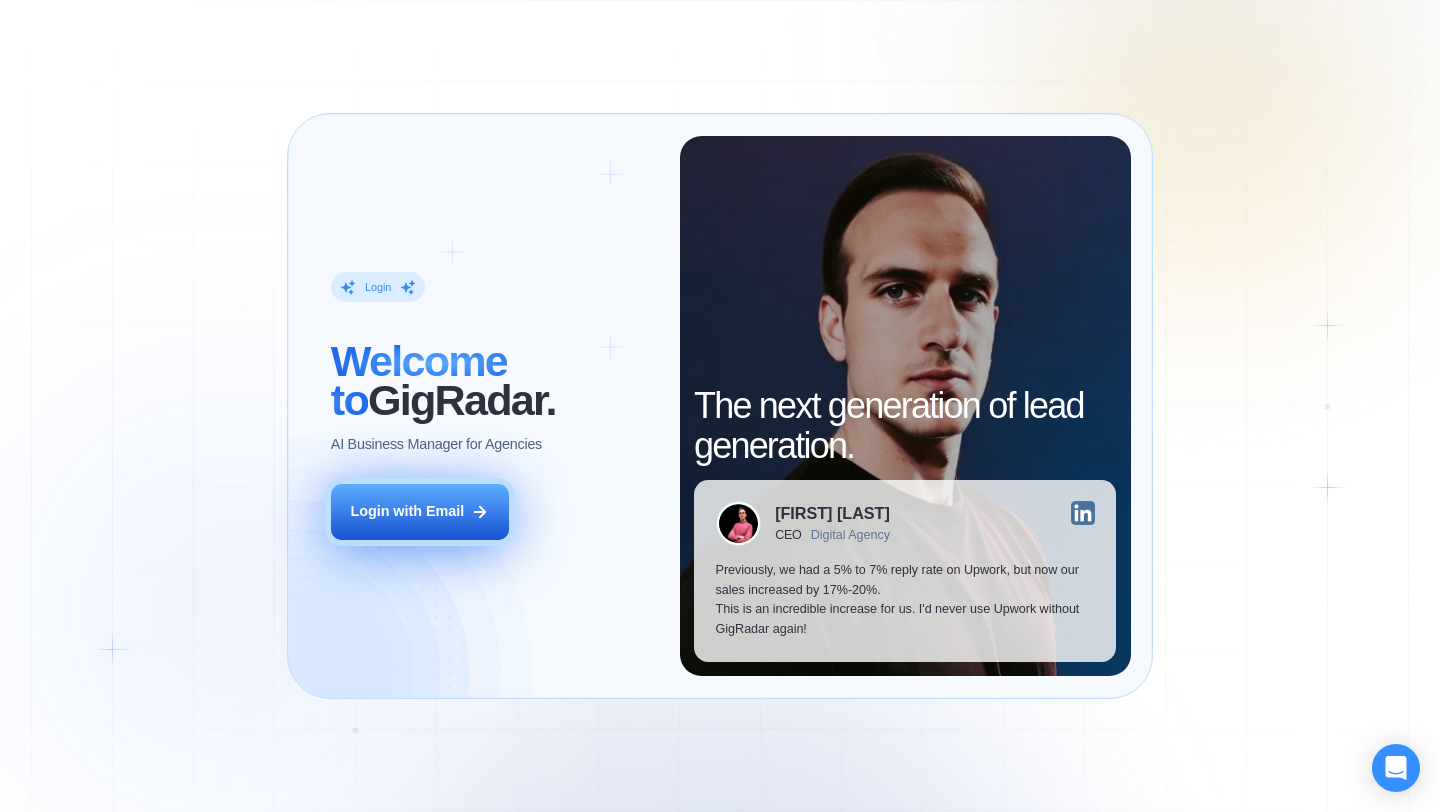 click on "Login with Email" at bounding box center (407, 512) 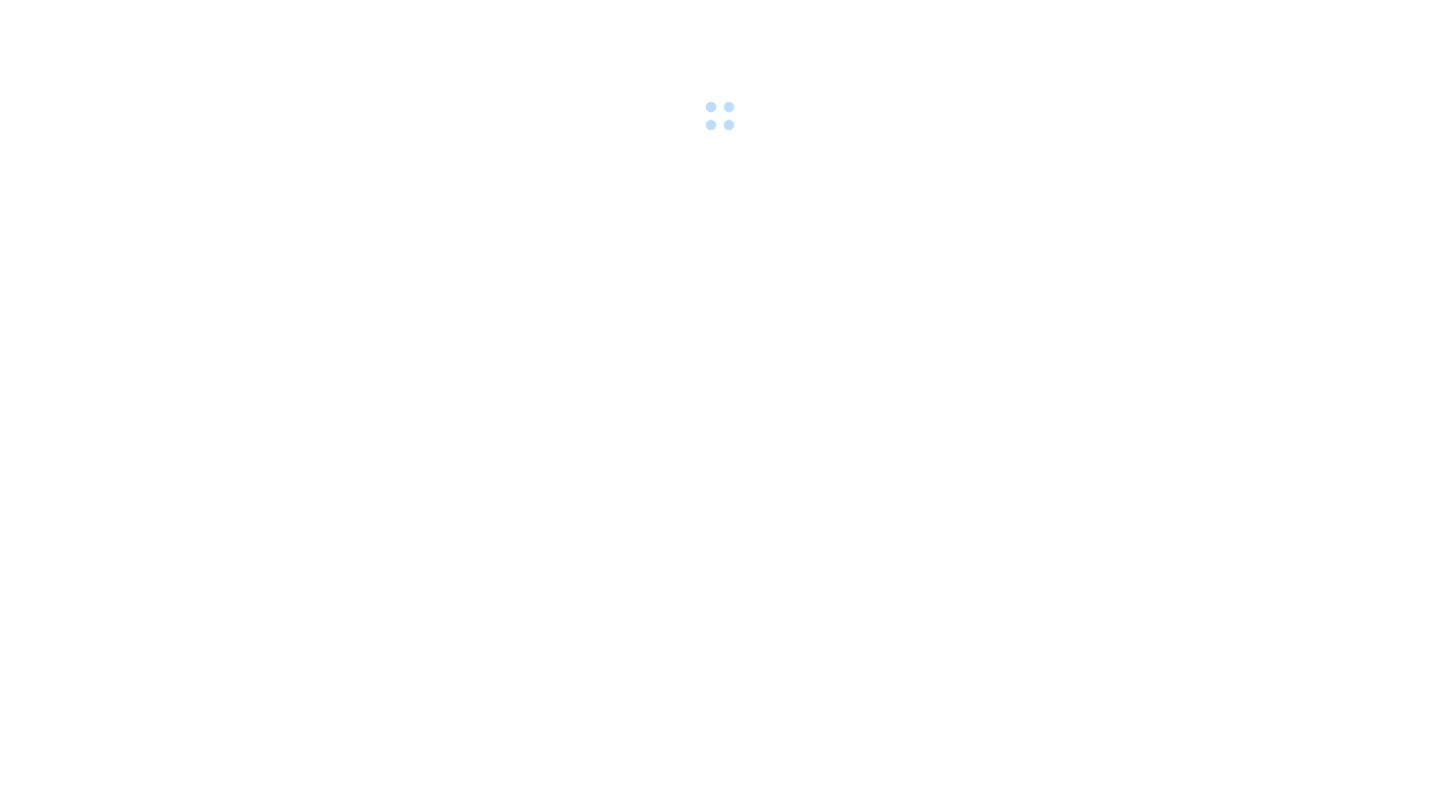 scroll, scrollTop: 0, scrollLeft: 0, axis: both 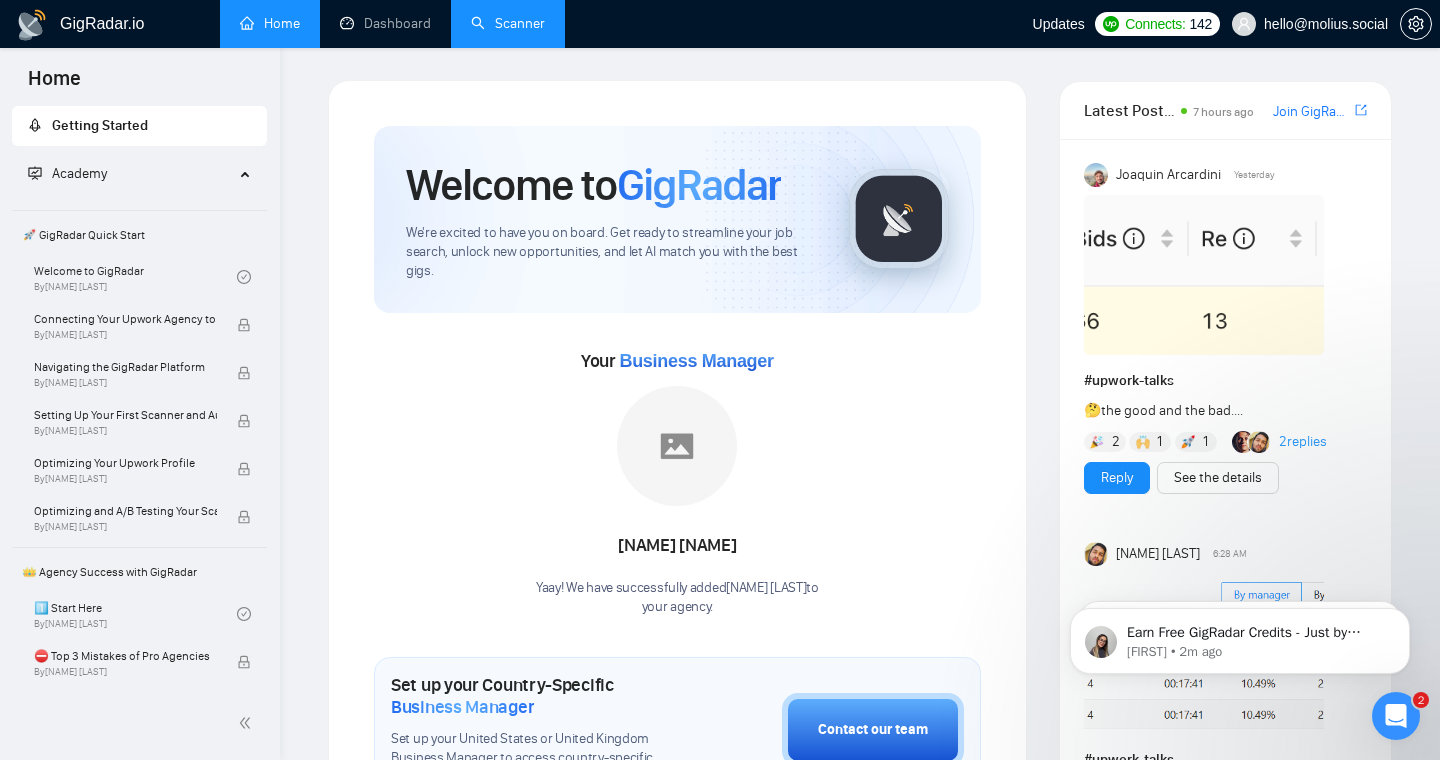 click on "Scanner" at bounding box center [508, 23] 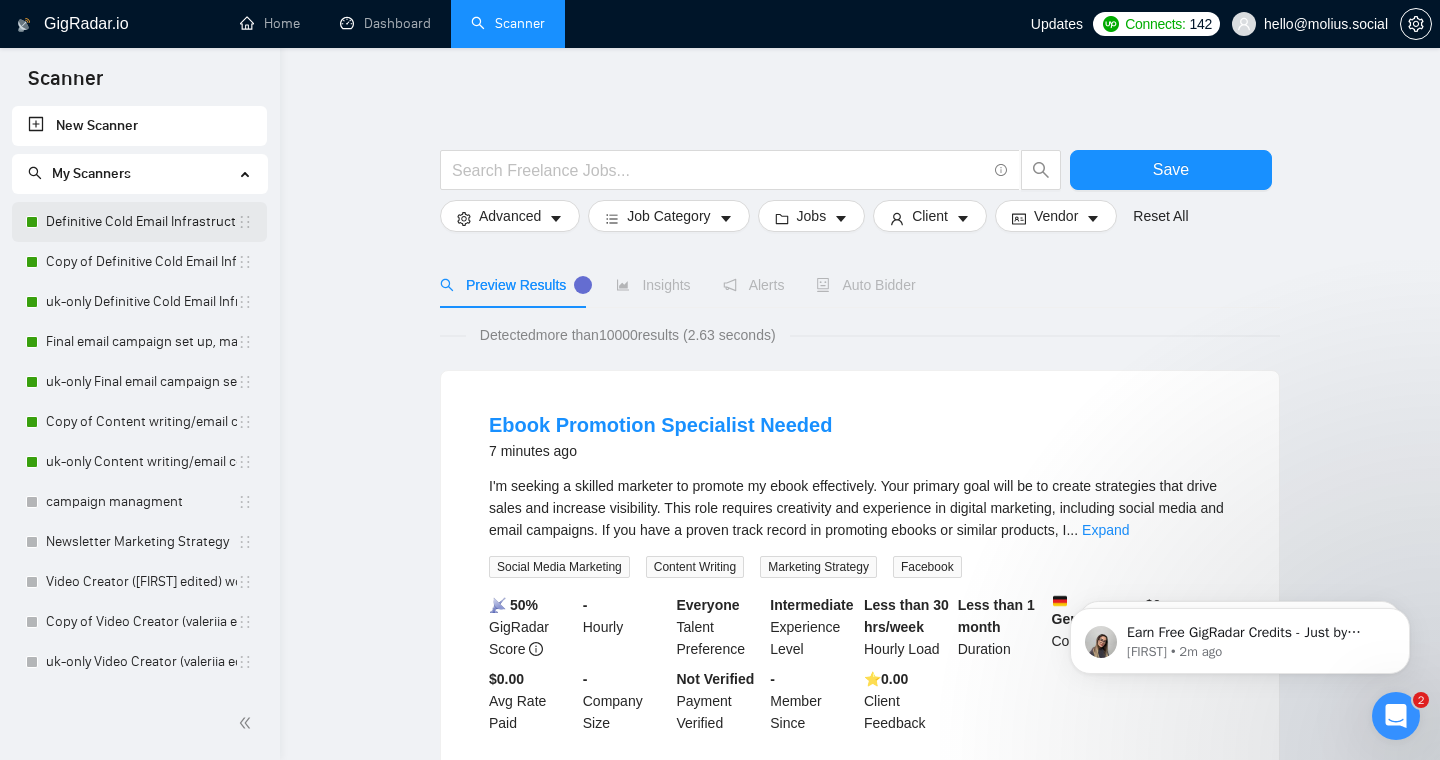click on "Definitive Cold Email Infrastructure Specialist Needed" at bounding box center (141, 222) 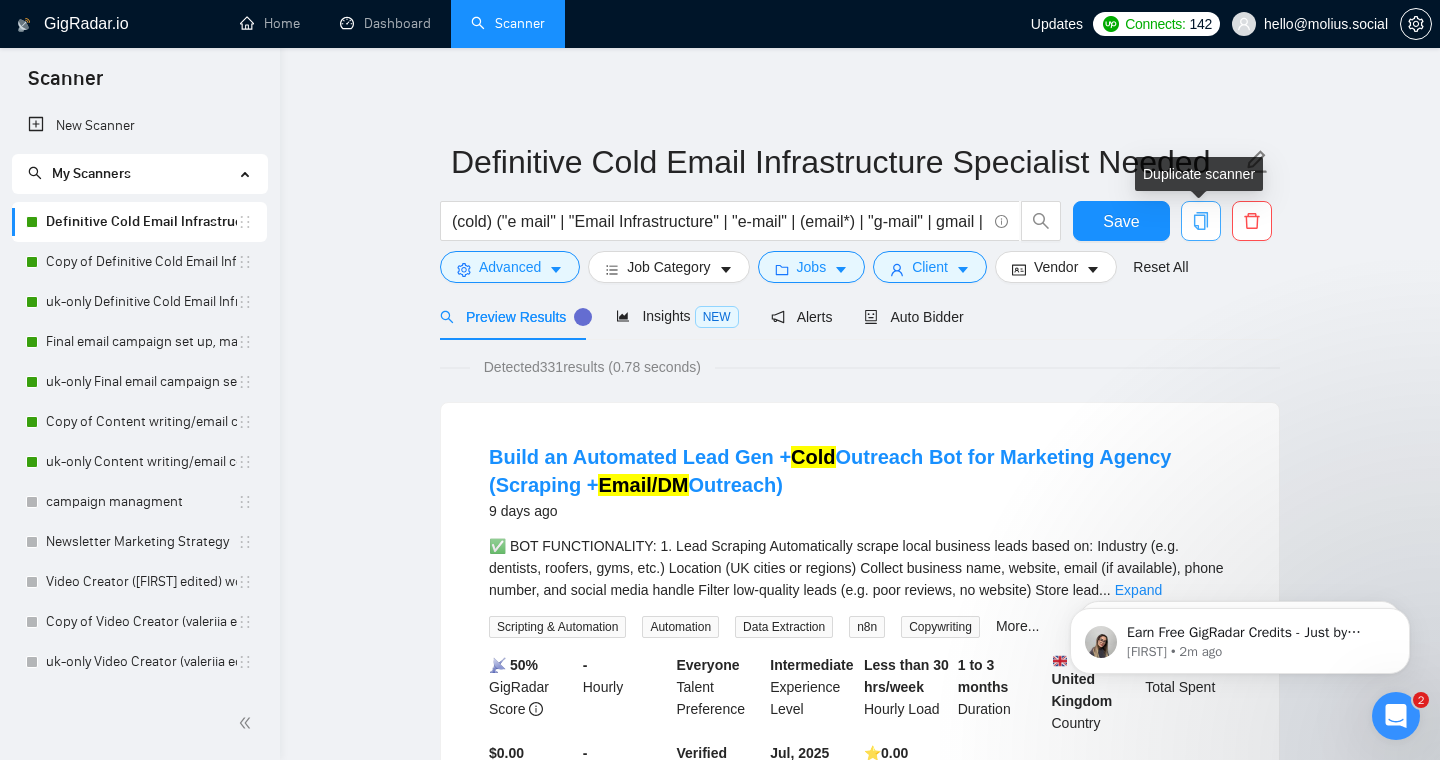 click 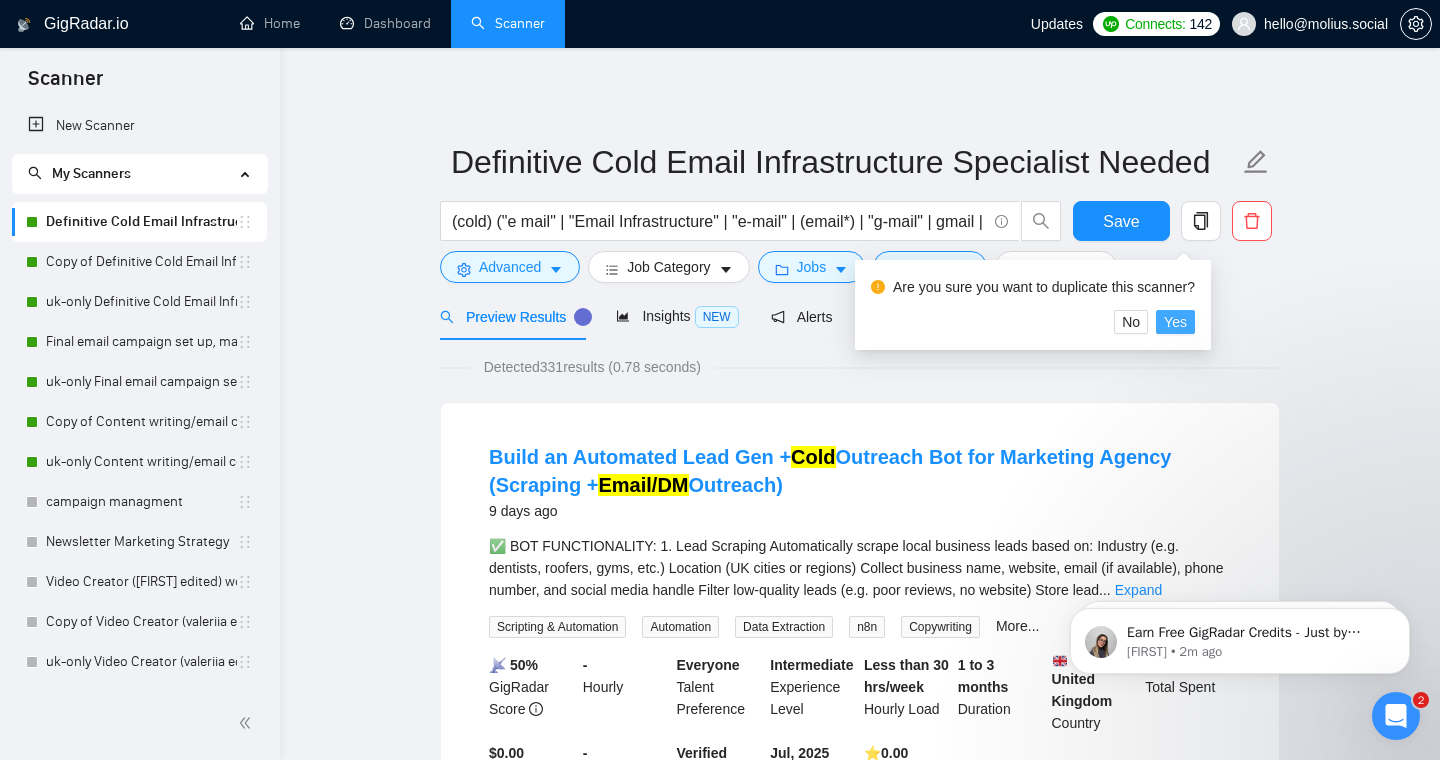 click on "Yes" at bounding box center [1175, 322] 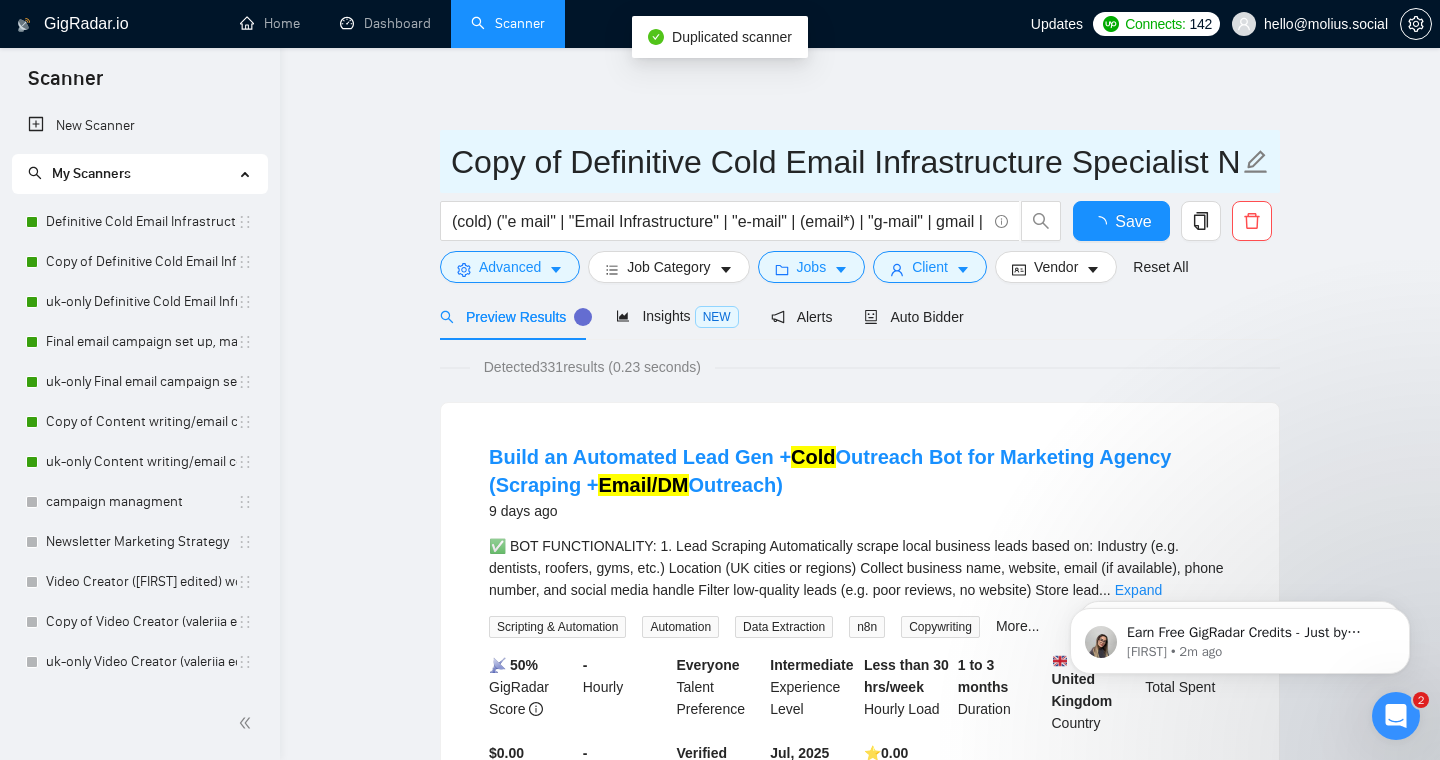 click on "Copy of Definitive Cold Email Infrastructure Specialist Needed" at bounding box center [845, 162] 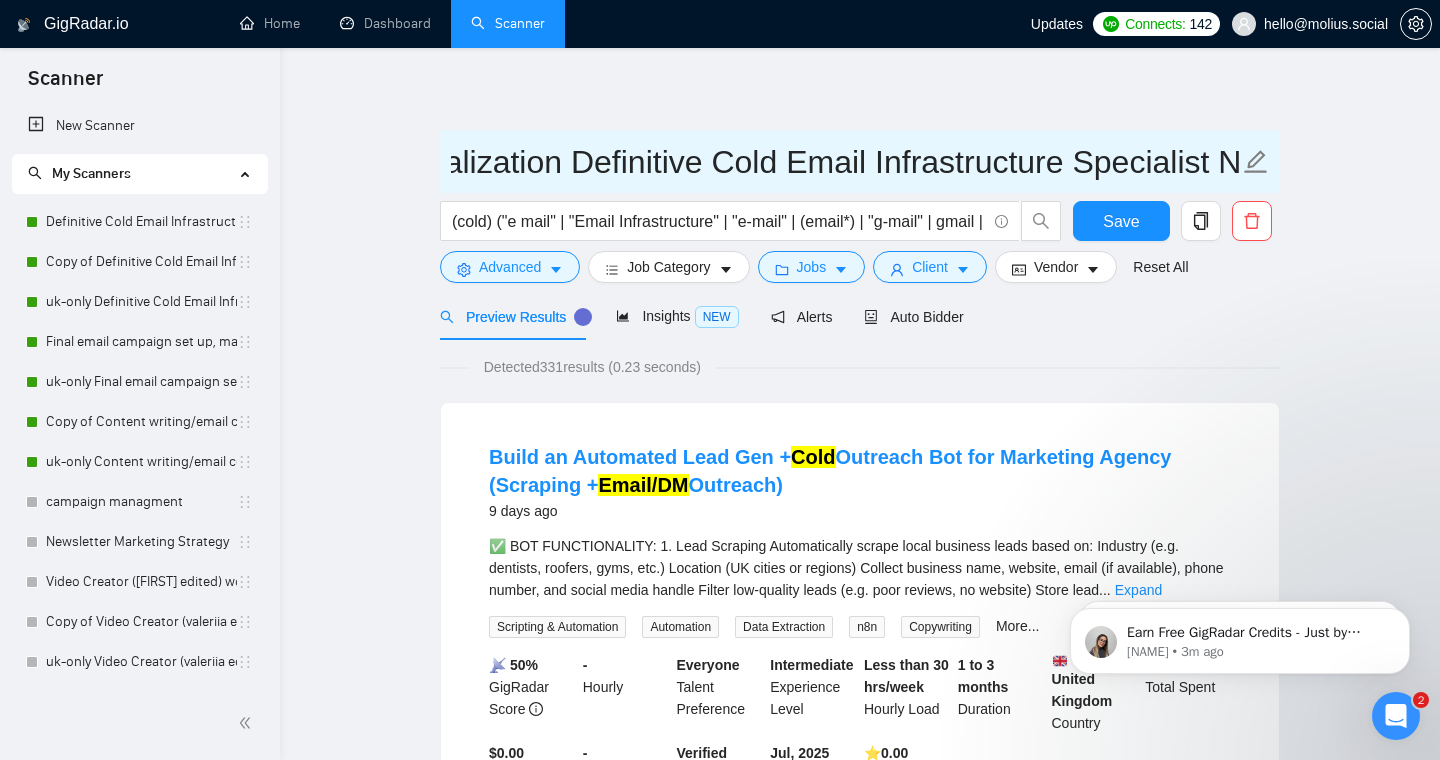 scroll, scrollTop: 0, scrollLeft: 280, axis: horizontal 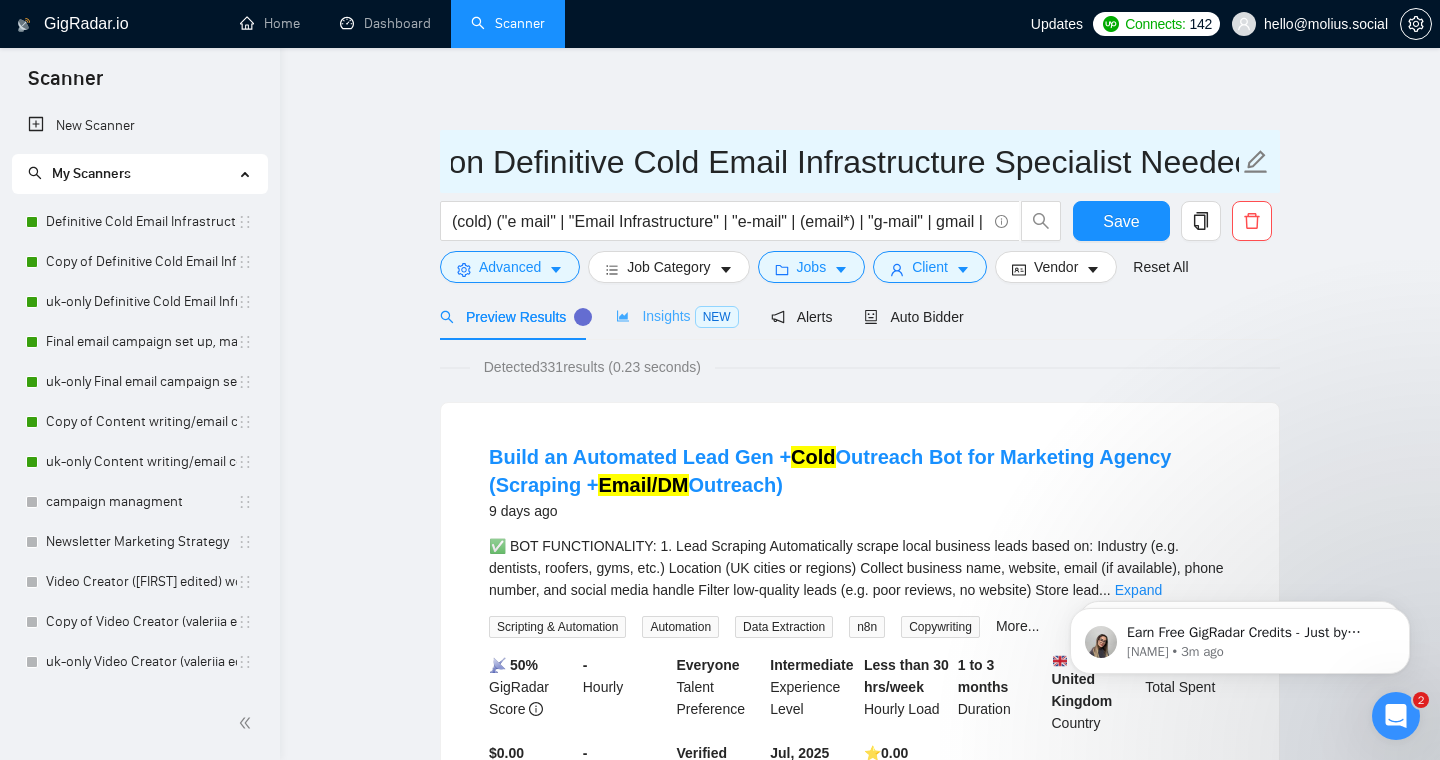 type on "Hyper Personalization Definitive Cold Email Infrastructure Specialist Needed" 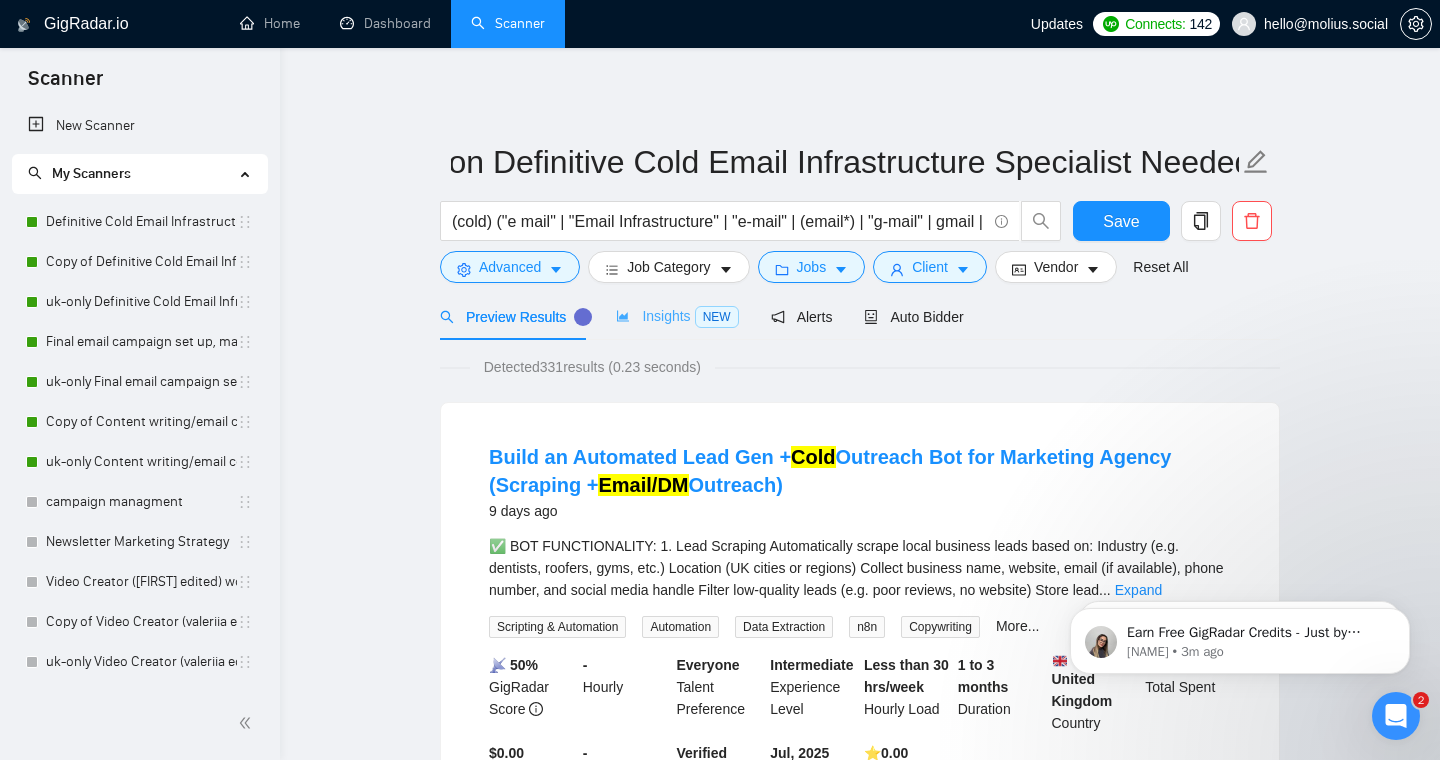 click on "Insights NEW" at bounding box center [677, 316] 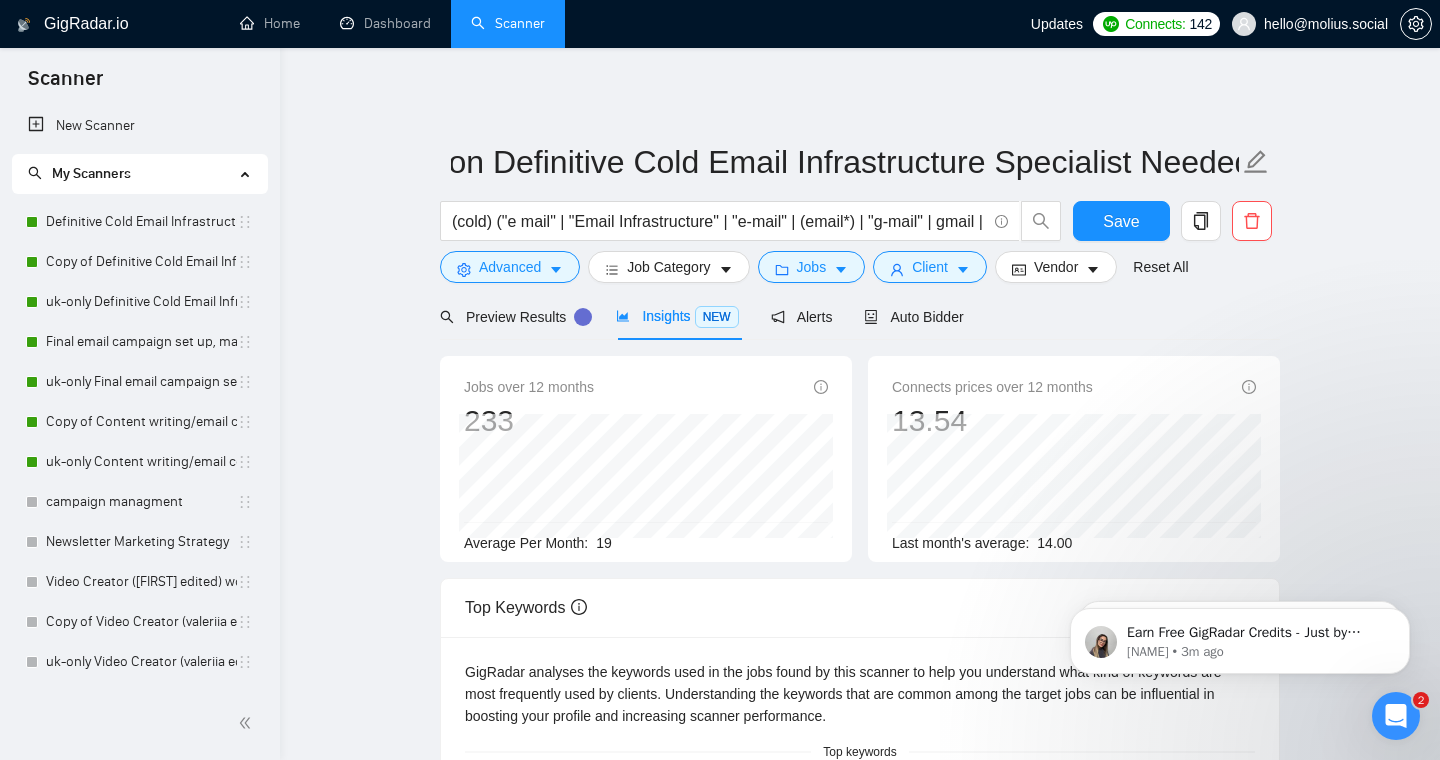 scroll, scrollTop: 0, scrollLeft: 0, axis: both 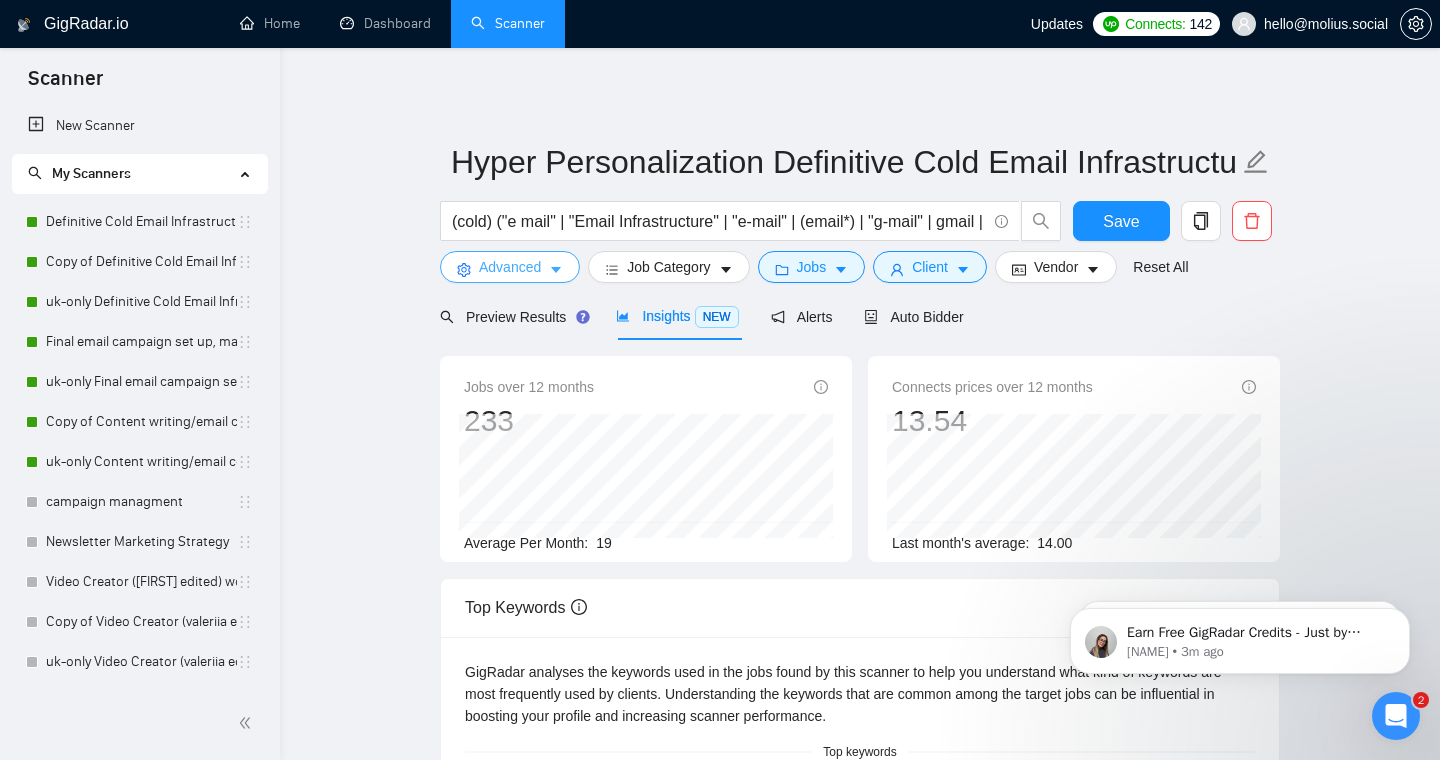 click on "Advanced" at bounding box center [510, 267] 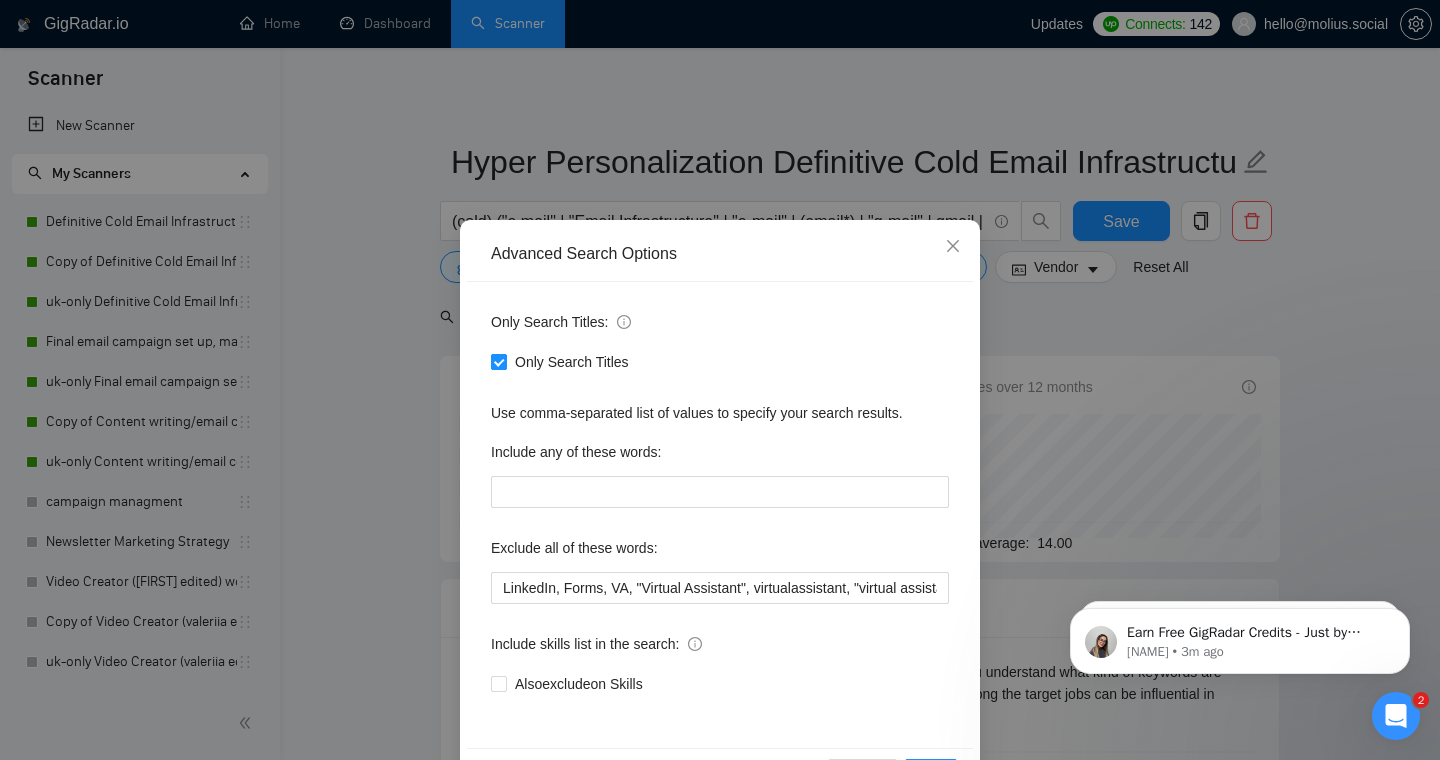 click on "Only Search Titles" at bounding box center (498, 361) 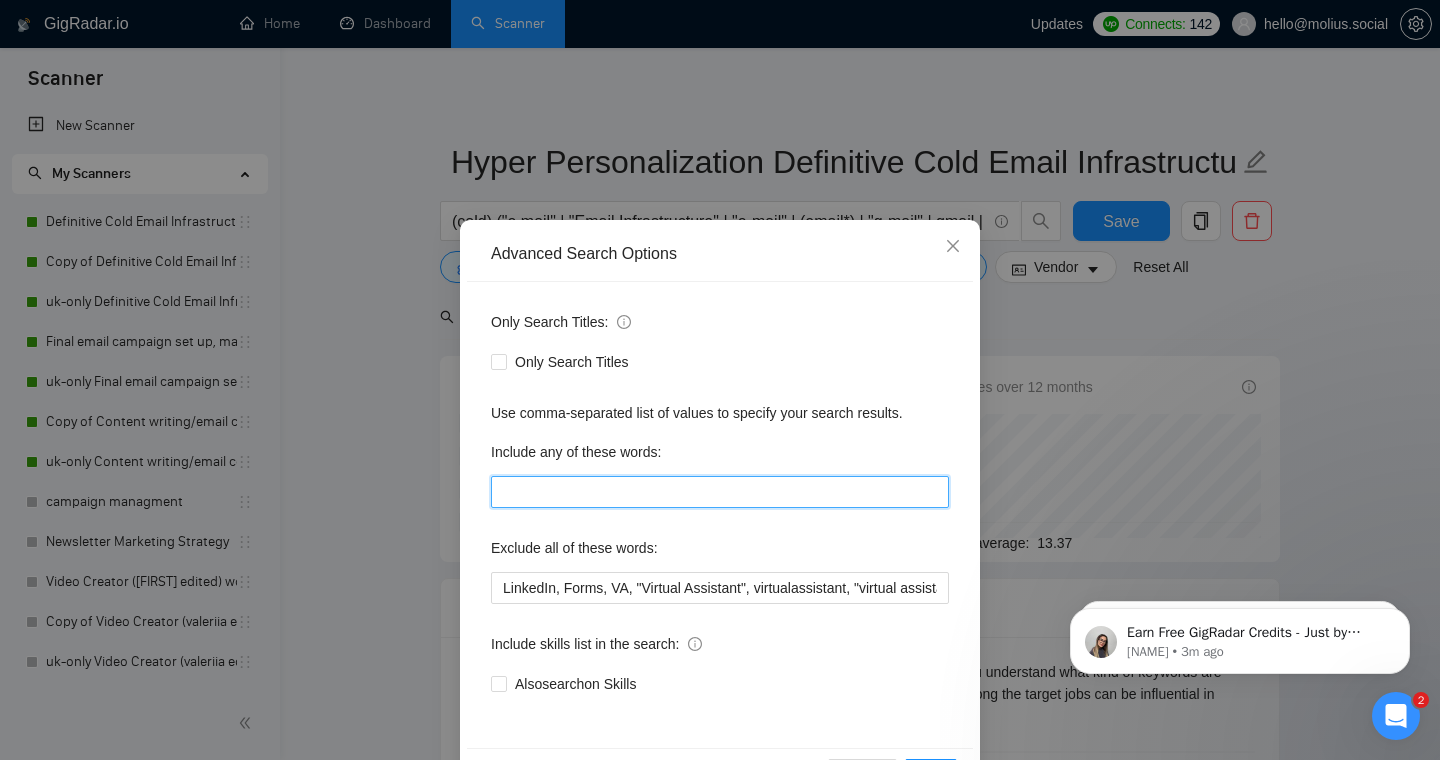 click at bounding box center [720, 492] 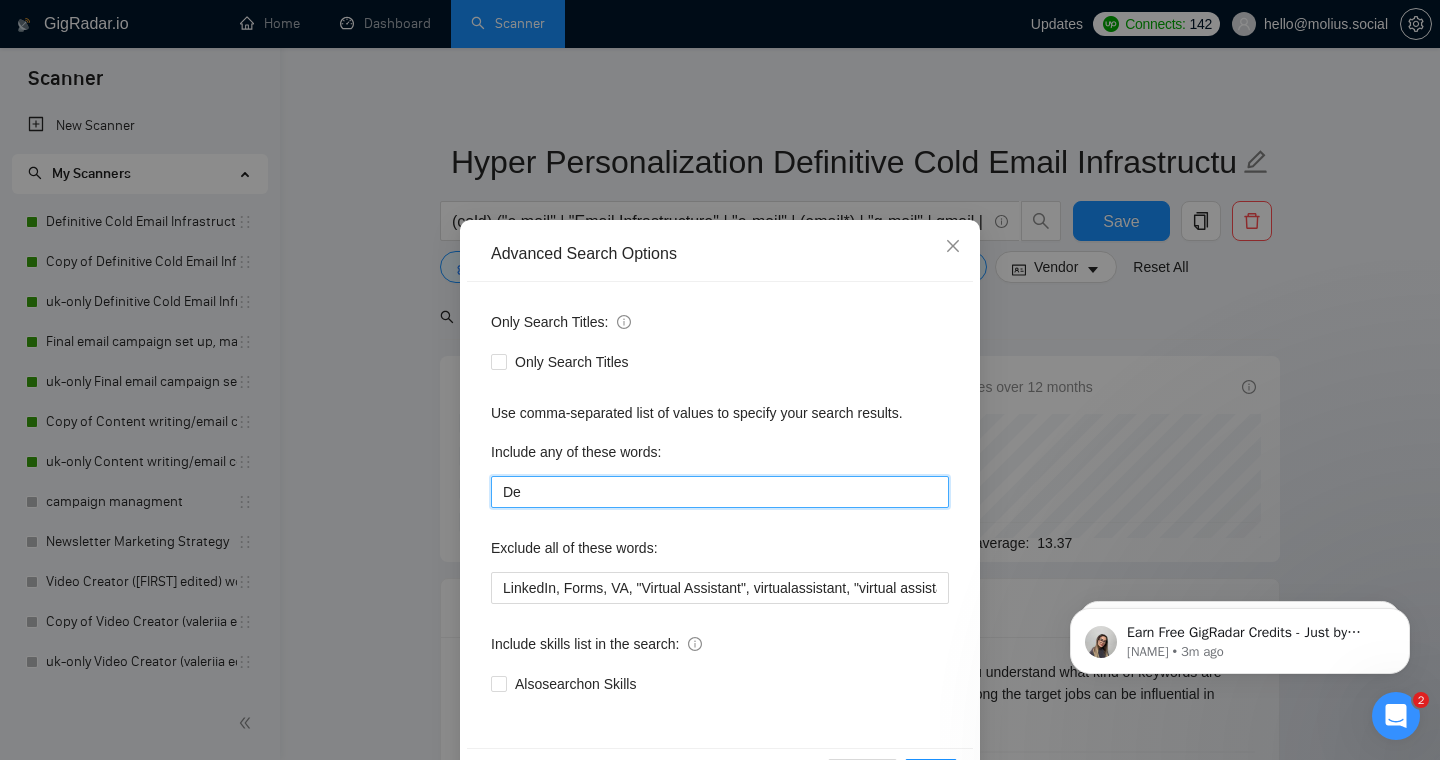 type on "D" 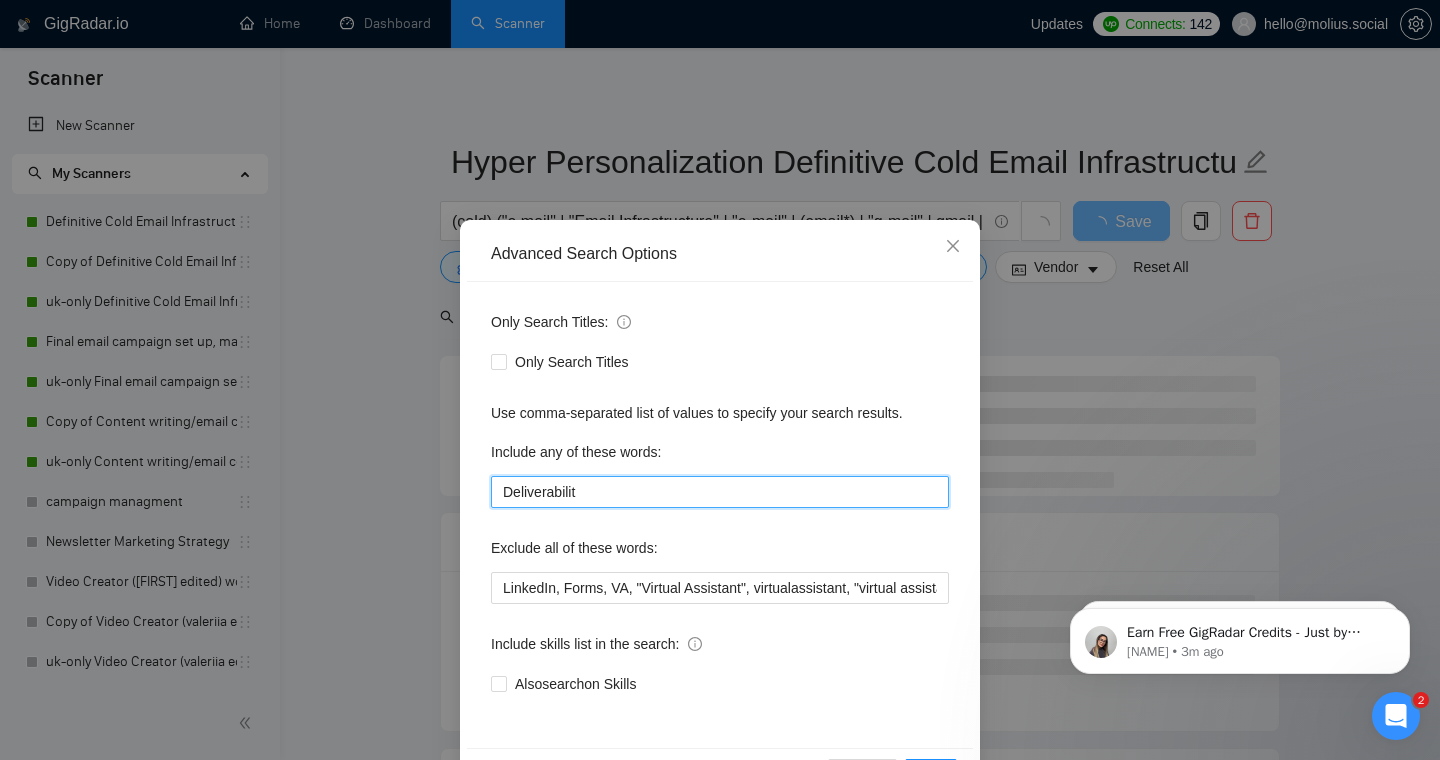 type on "Deliverability" 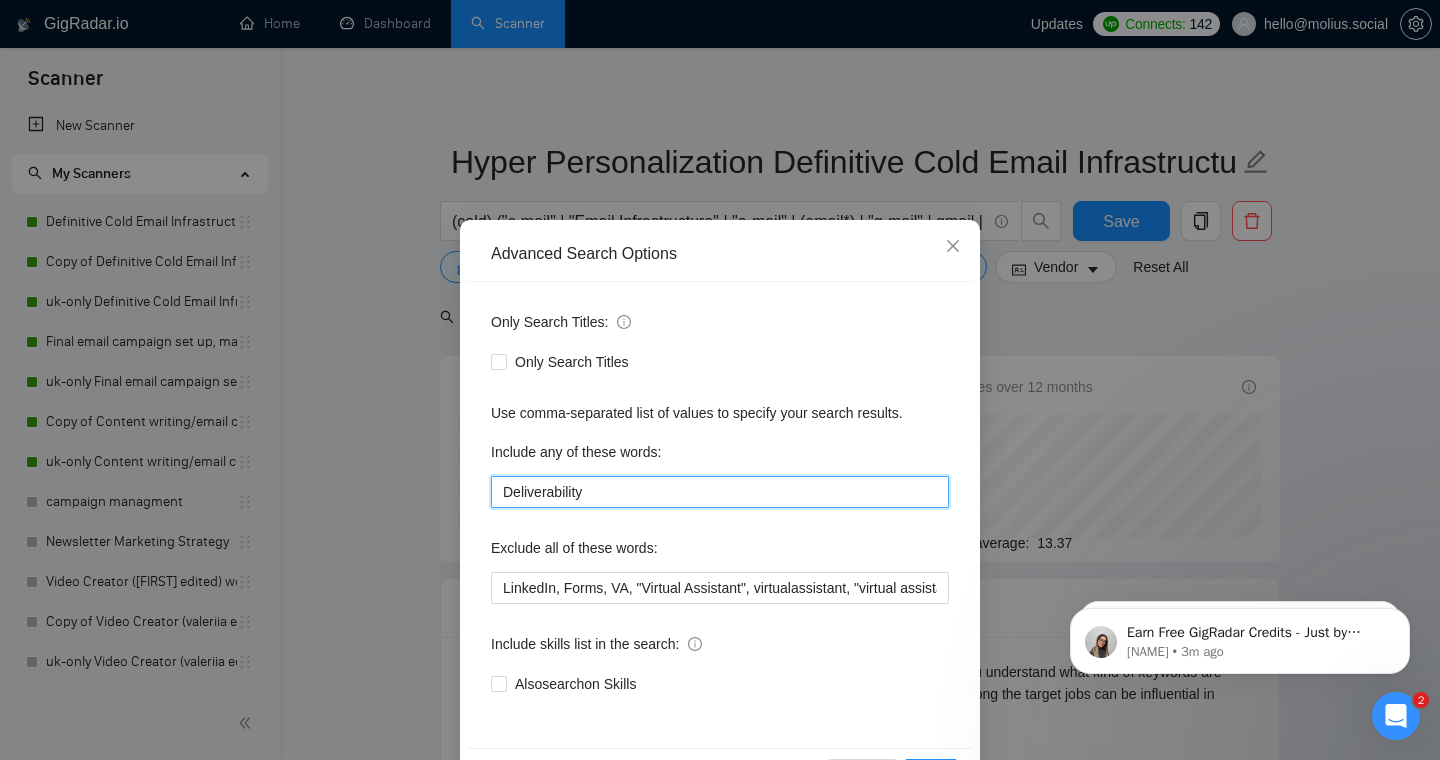 click on "Deliverability" at bounding box center (720, 492) 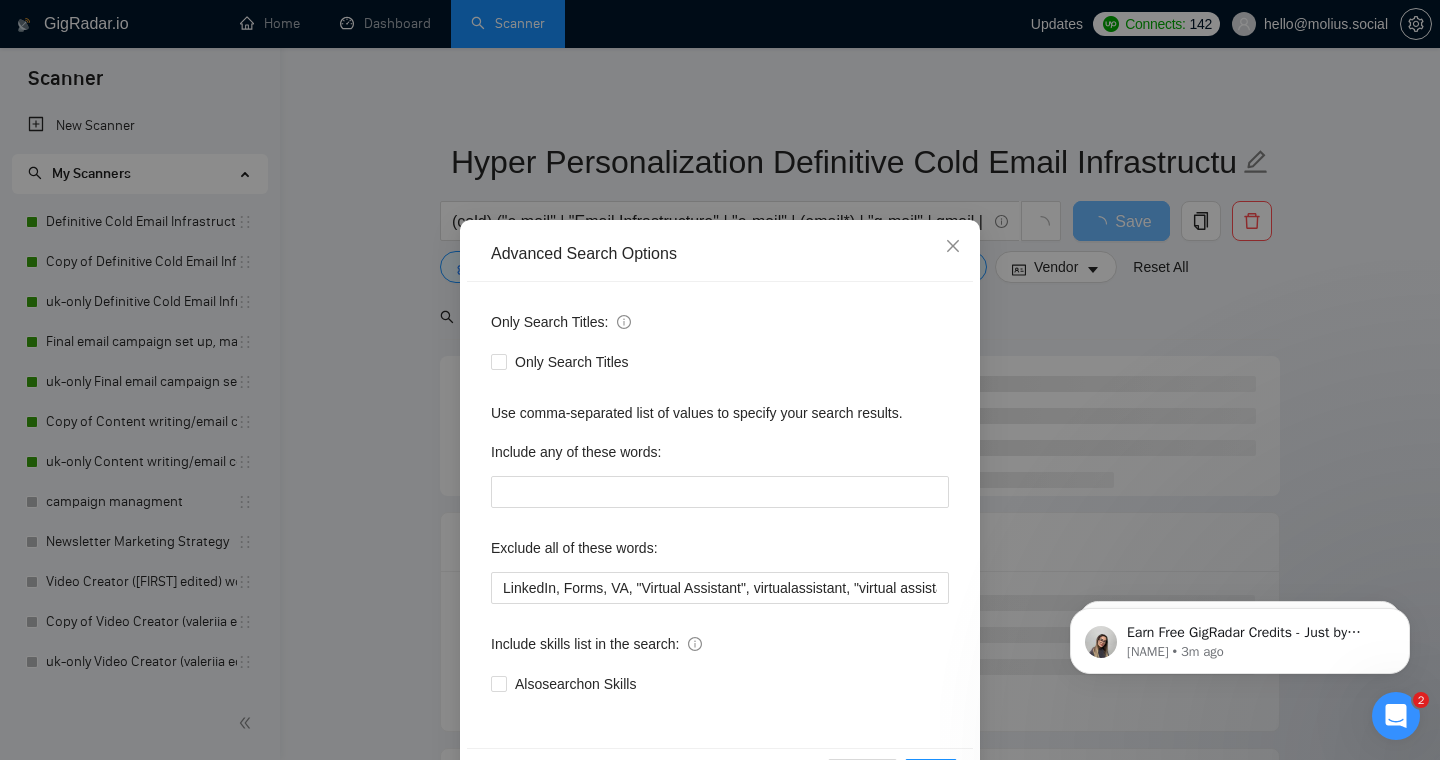 click on "Advanced Search Options Only Search Titles:   Only Search Titles Use comma-separated list of values to specify your search results. Include any of these words: LinkedIn, Forms, VA, "Virtual Assistant", virtualassistant, "virtual assistance", Admin, Canva, "growth marketing", server, "IP addresses", "IP address", Coding, Developer, "app developer", "app development", PPC, "pay-per-click", "pay per click", templates, HTML, Figma, Klaviyo, microsoft, "go-high-level", "go high level", (gohighlevel*), (GHL*), "Klaviyo.io", (Klaviyo*), "Klaviyo io", Klavioy, Shopify, ecommerce, "e-commerce", (ecom*), "e commerce", "commission based", "Performance Marketing", (PPC*), Klaviyo, microsoft, "go-high-level", "go high level", (gohighlevel*), (GHL*), (copywrit*), "copy writer", "copy-writer", "Cold Calling", "Diagnose & Fix ", "diagnose and fix", diagnose, fix, (Instantly*), (clay*), "List Building", "LinkedIn Outreach" Include skills list in the search:   Also  search  on Skills Reset OK" at bounding box center (720, 380) 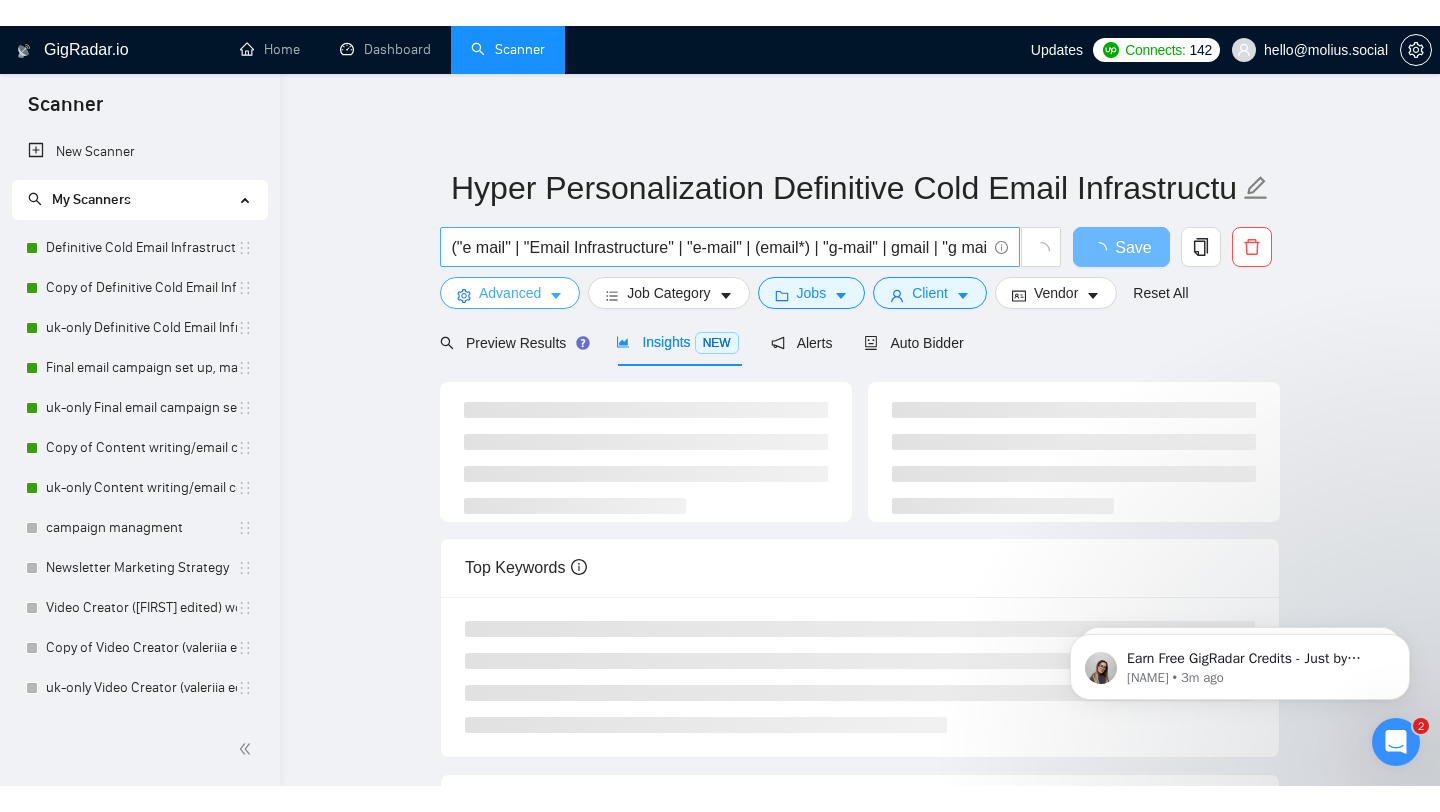 scroll, scrollTop: 0, scrollLeft: 0, axis: both 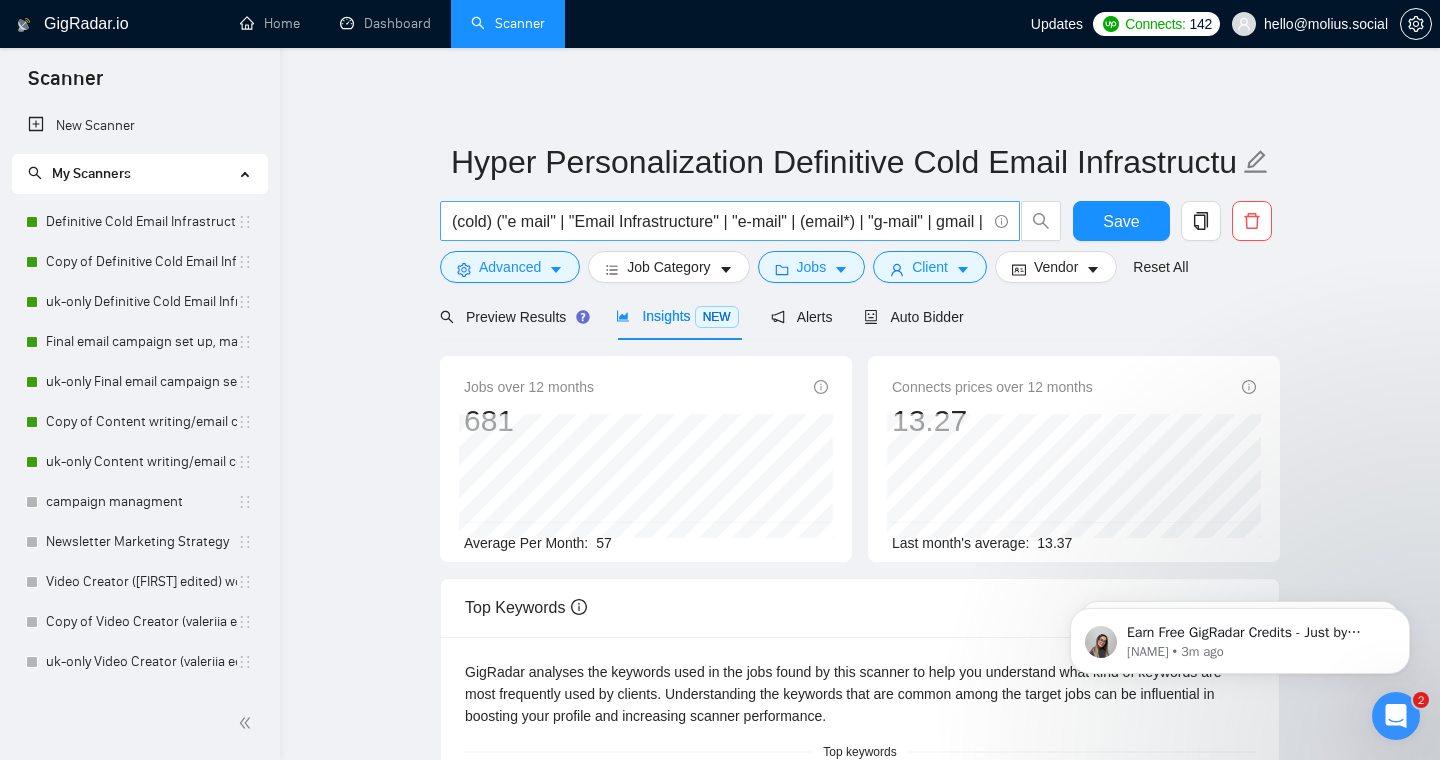 click on "(cold) ("e mail" | "Email Infrastructure" | "e-mail" | (email*) | "g-mail" | gmail | "g mail" | "google workspace" | (domain*) | (campaign*))" at bounding box center [719, 221] 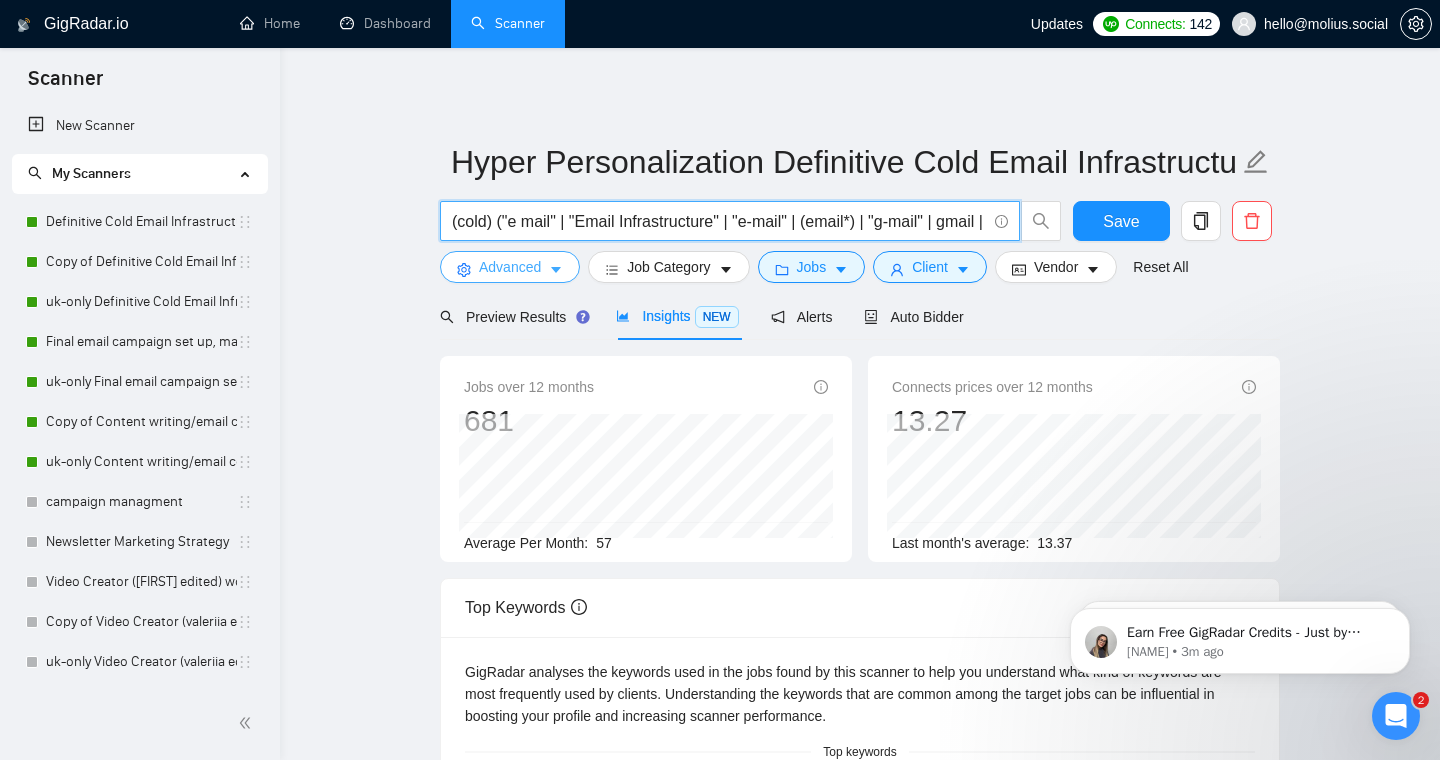 paste on "Deliverability" 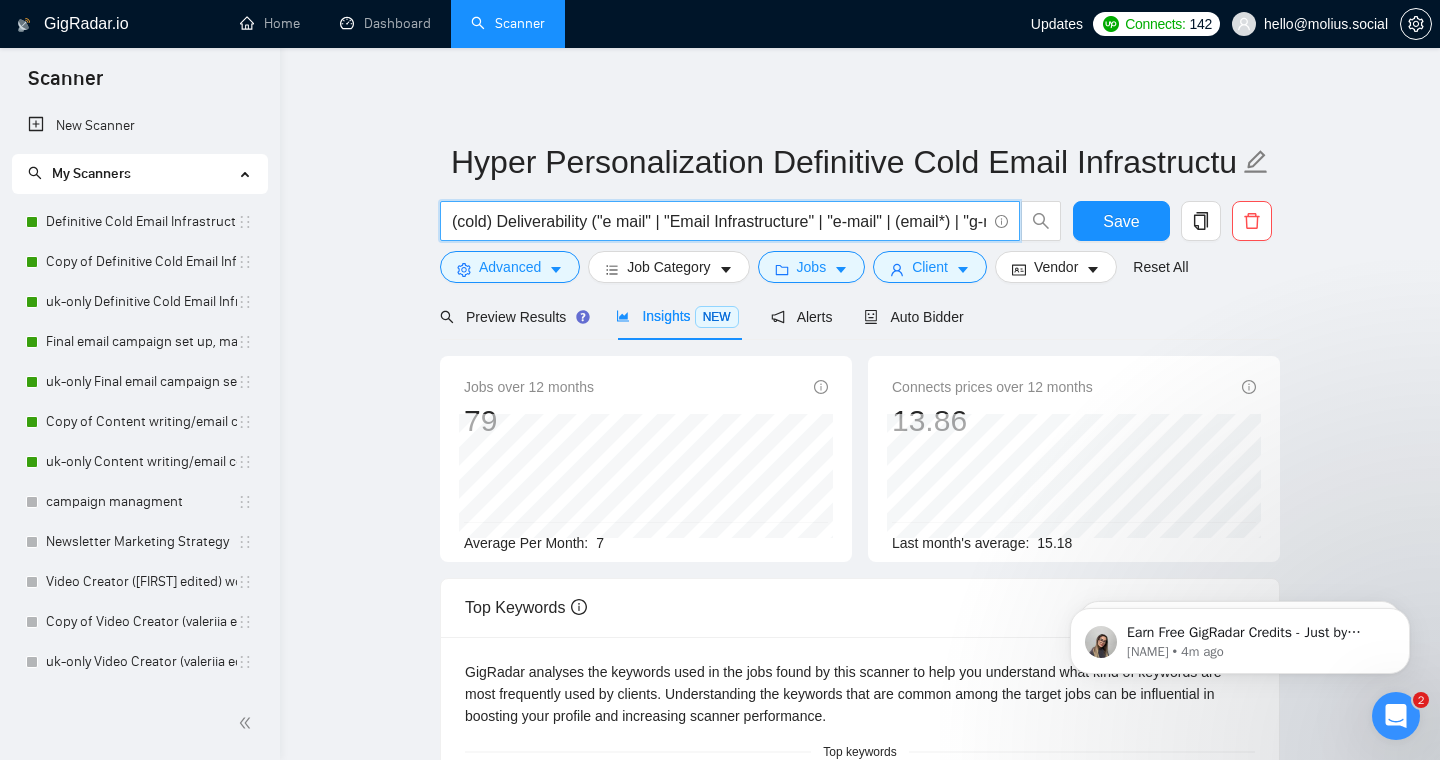 drag, startPoint x: 500, startPoint y: 223, endPoint x: 591, endPoint y: 230, distance: 91.26884 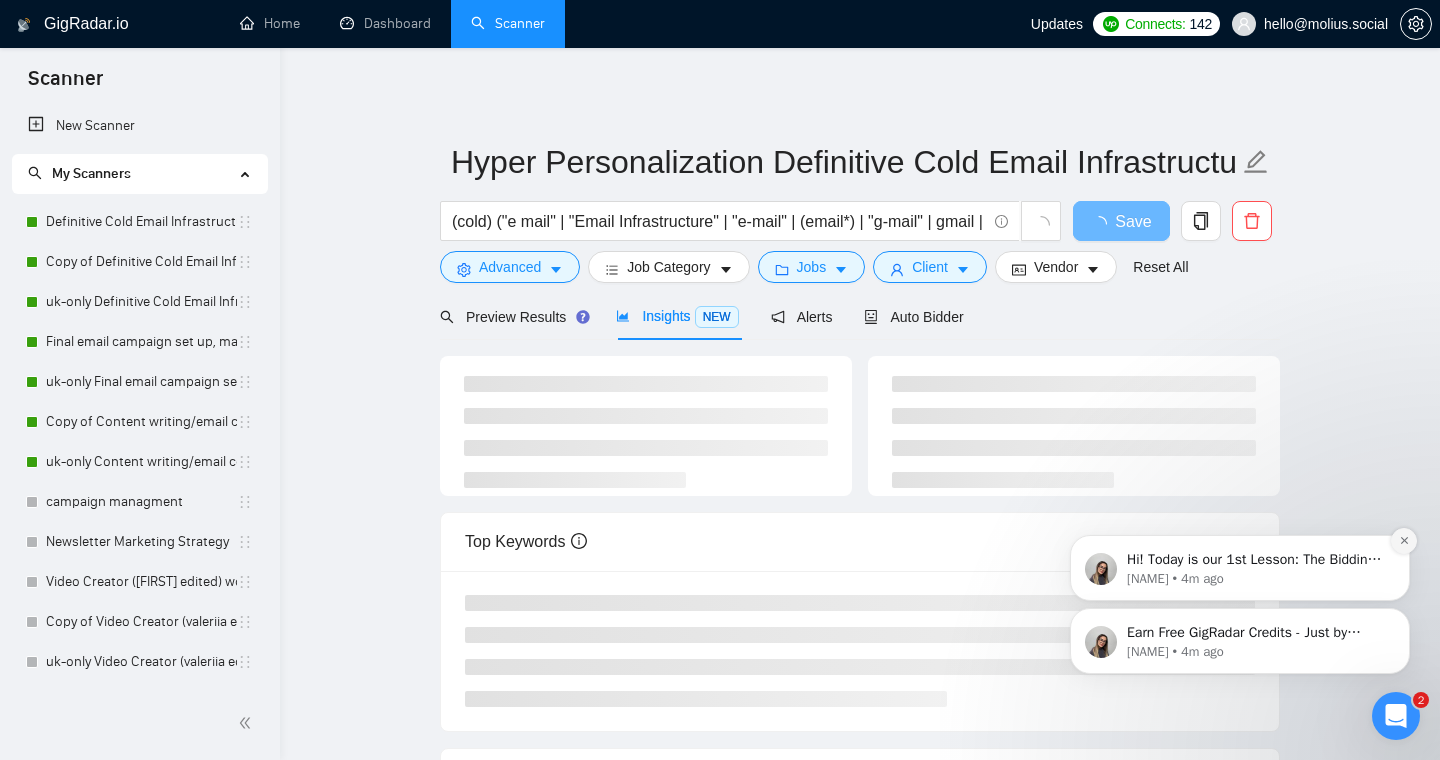 drag, startPoint x: 1401, startPoint y: 541, endPoint x: 2030, endPoint y: 675, distance: 643.11505 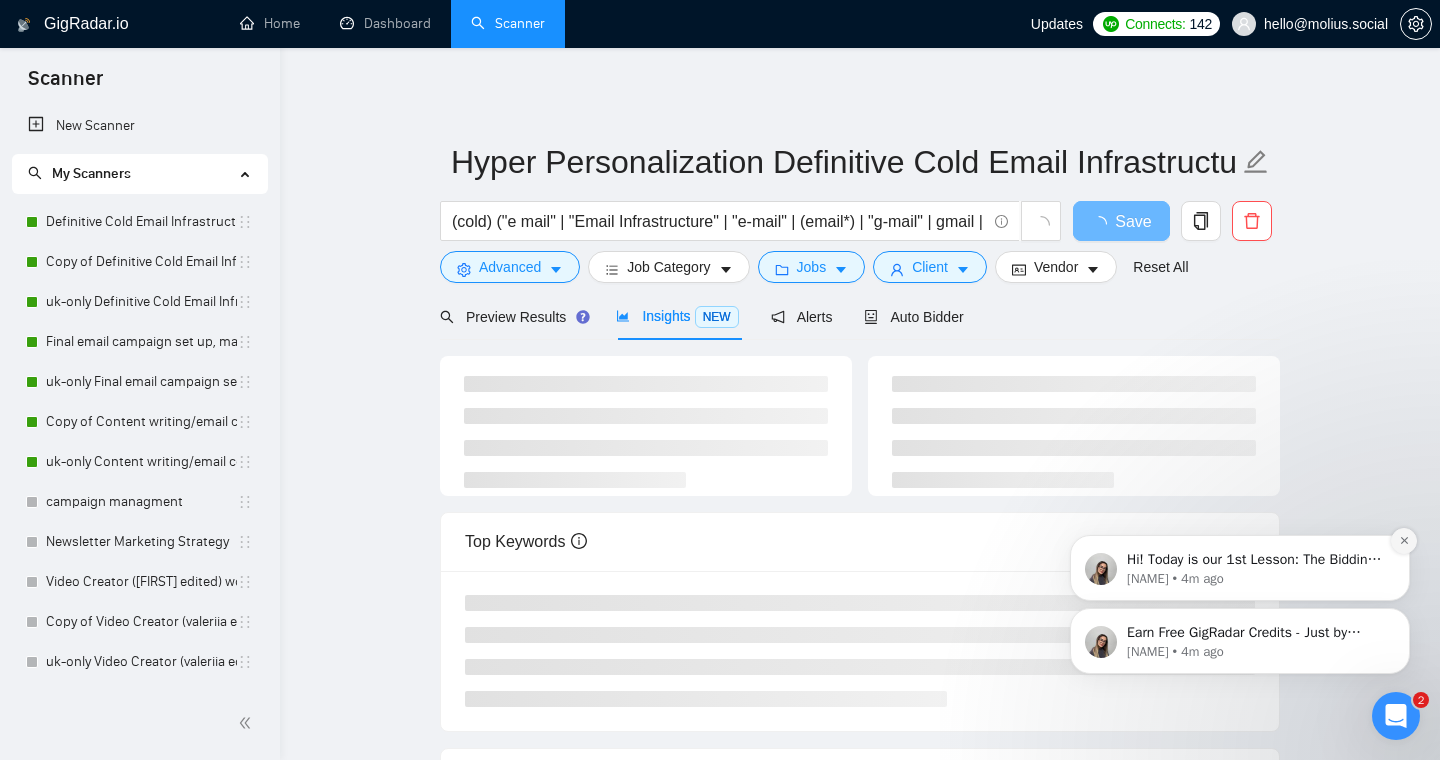 click 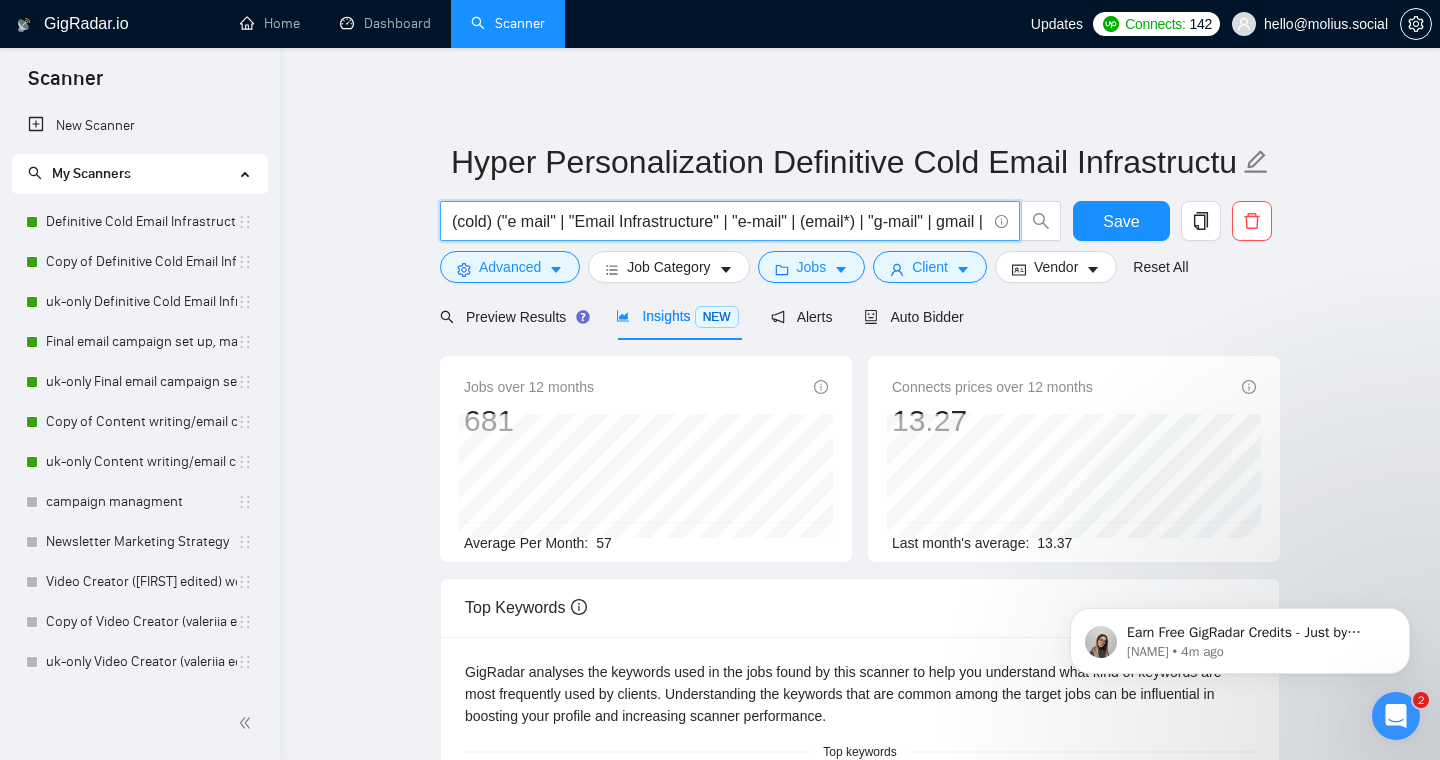 drag, startPoint x: 453, startPoint y: 222, endPoint x: 491, endPoint y: 214, distance: 38.832977 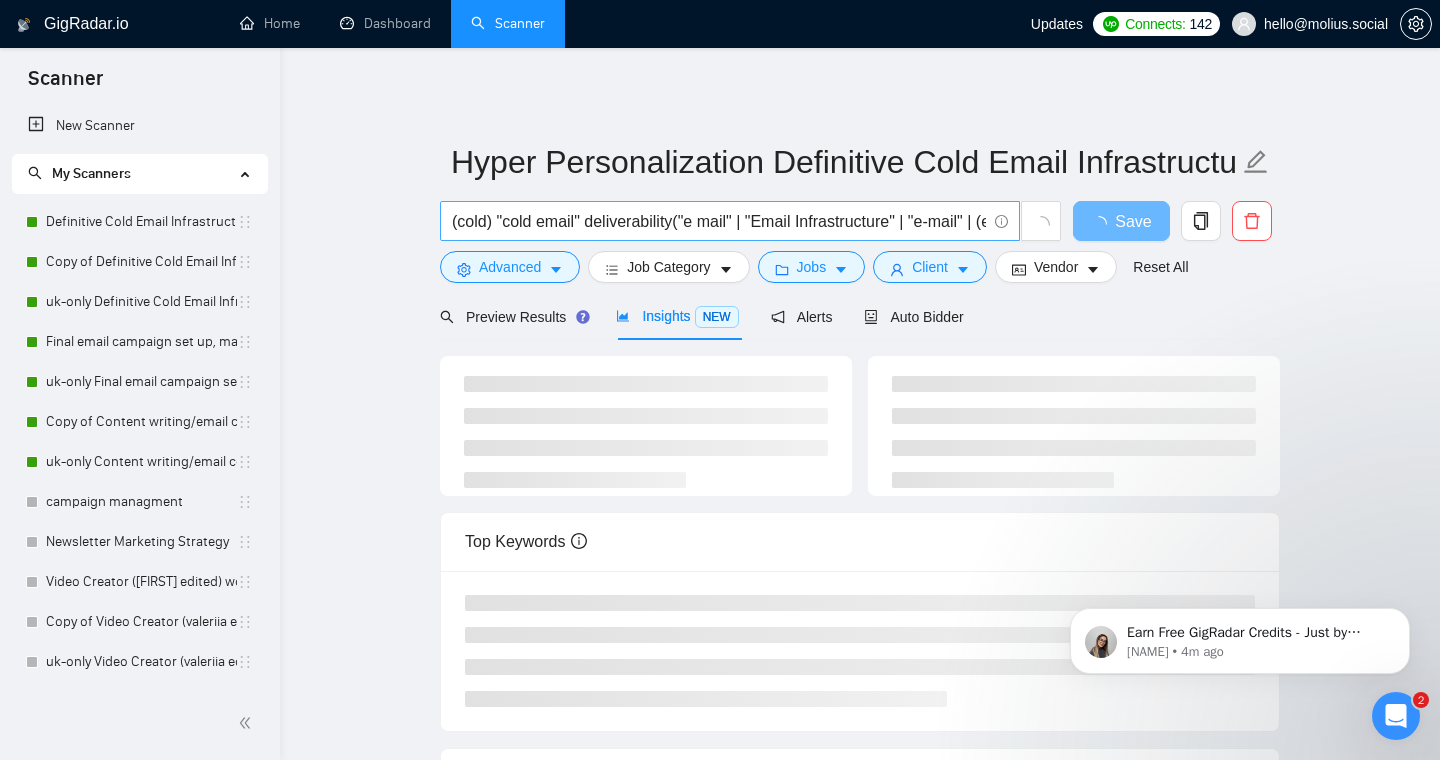 click on "(cold) "cold email" deliverability("e mail" | "Email Infrastructure" | "e-mail" | (email*) | "g-mail" | gmail | "g mail" | "google workspace" | (domain*) | (campaign*))" at bounding box center (730, 221) 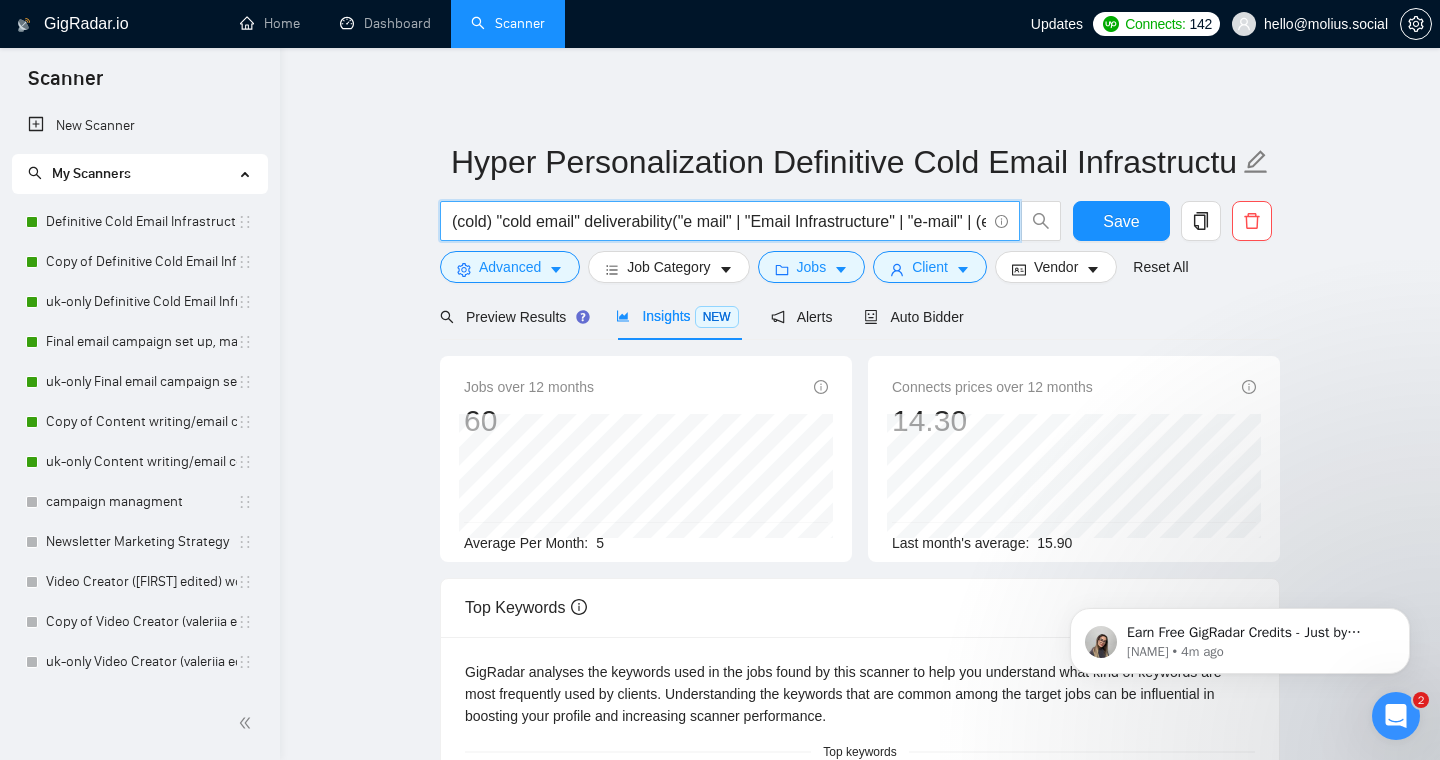 drag, startPoint x: 452, startPoint y: 220, endPoint x: 502, endPoint y: 225, distance: 50.24938 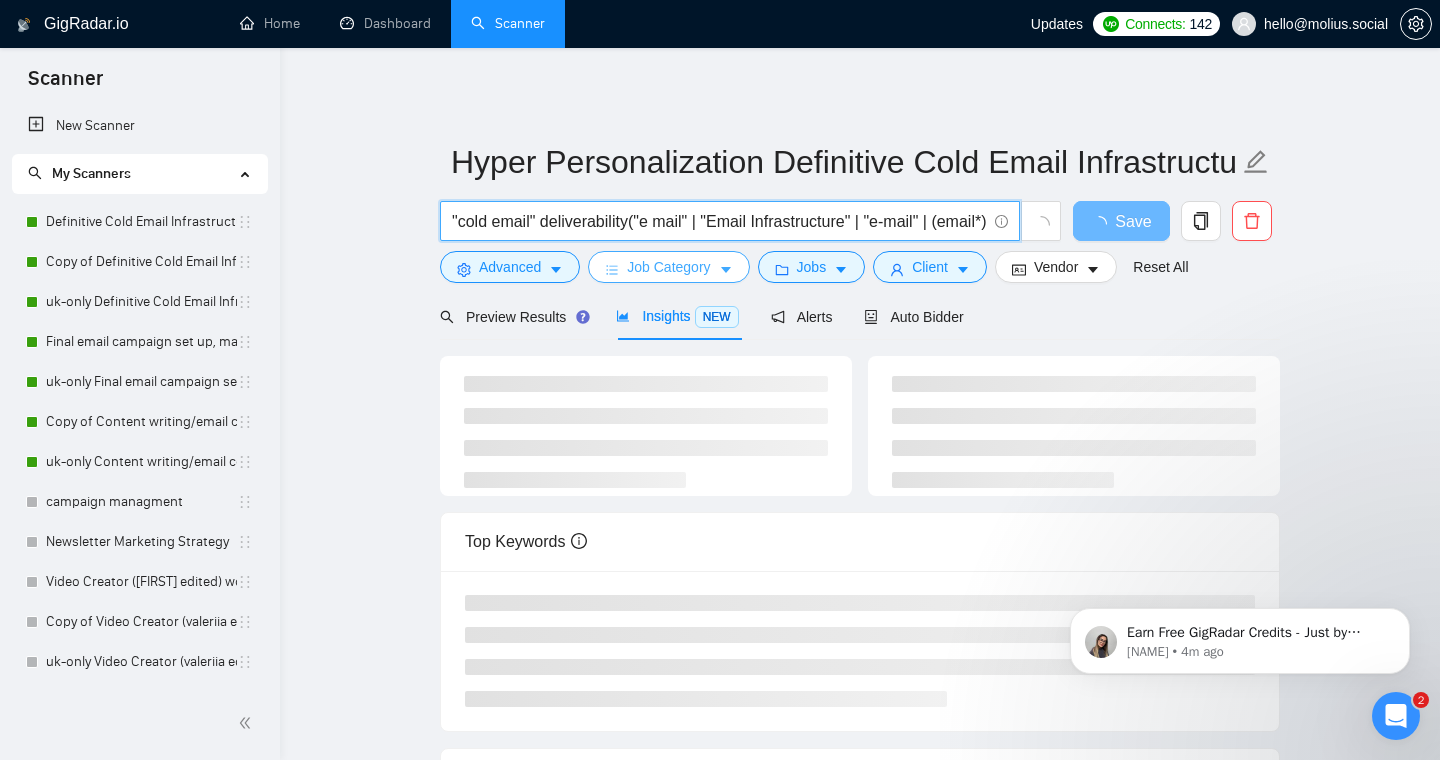 drag, startPoint x: 637, startPoint y: 219, endPoint x: 637, endPoint y: 253, distance: 34 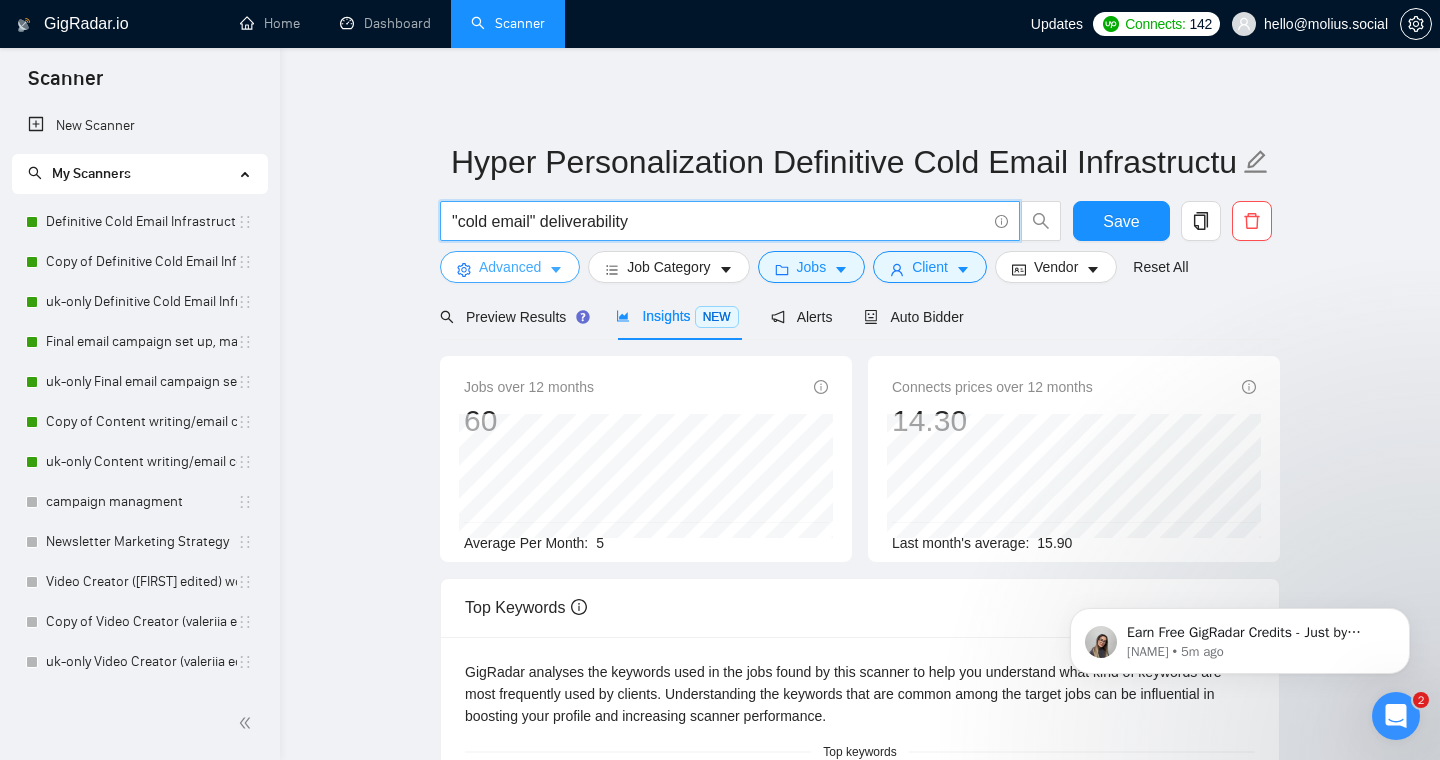 type on ""cold email" deliverability" 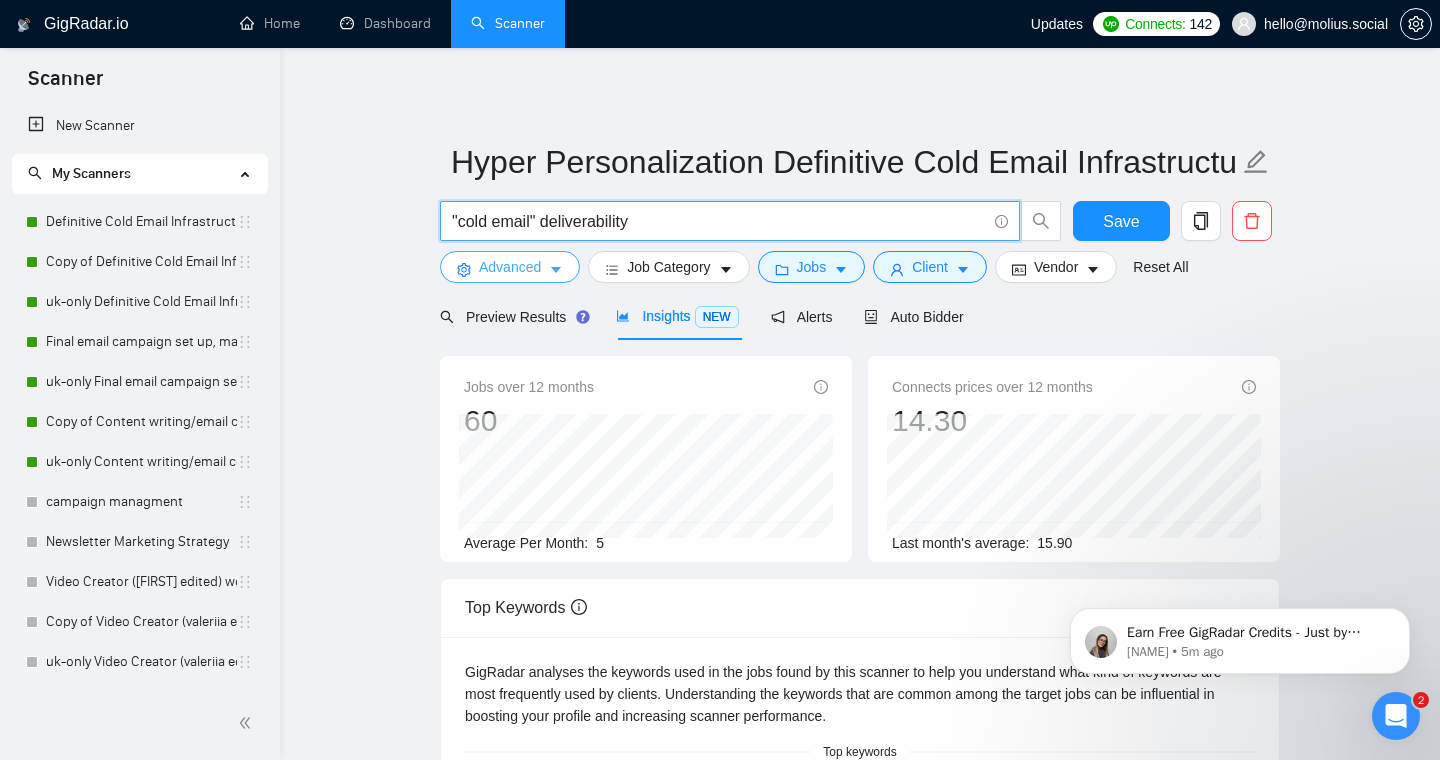 click on "Advanced" at bounding box center (510, 267) 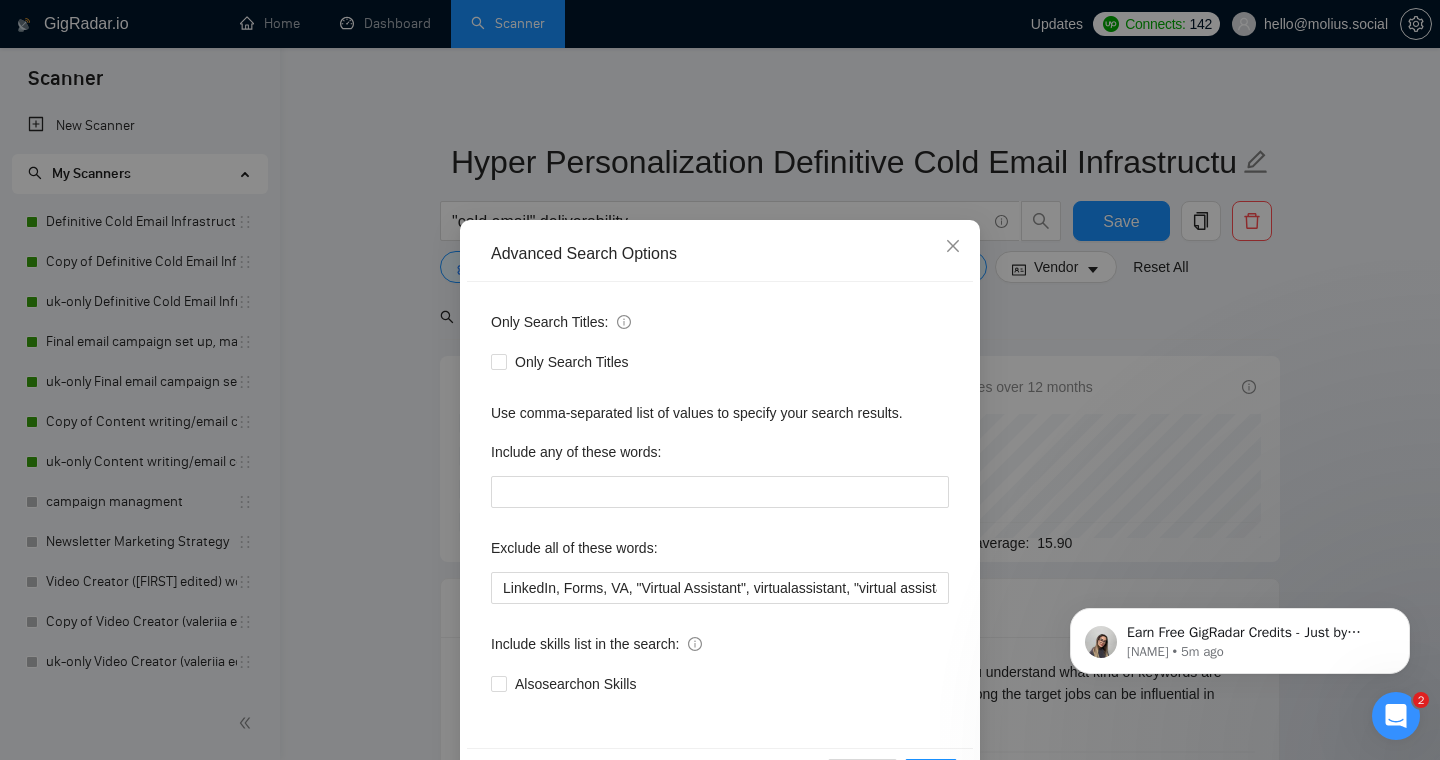 click on "Advanced Search Options Only Search Titles:   Only Search Titles Use comma-separated list of values to specify your search results. Include any of these words: LinkedIn, Forms, VA, "Virtual Assistant", virtualassistant, "virtual assistance", Admin, Canva, "growth marketing", server, "IP addresses", "IP address", Coding, Developer, "app developer", "app development", PPC, "pay-per-click", "pay per click", templates, HTML, Figma, Klaviyo, microsoft, "go-high-level", "go high level", (gohighlevel*), (GHL*), "Klaviyo.io", (Klaviyo*), "Klaviyo io", Klavioy, Shopify, ecommerce, "e-commerce", (ecom*), "e commerce", "commission based", "Performance Marketing", (PPC*), Klaviyo, microsoft, "go-high-level", "go high level", (gohighlevel*), (GHL*), (copywrit*), "copy writer", "copy-writer", "Cold Calling", "Diagnose & Fix ", "diagnose and fix", diagnose, fix, (Instantly*), (clay*), "List Building", "LinkedIn Outreach" Include skills list in the search:   Also  search  on Skills Reset OK" at bounding box center (720, 380) 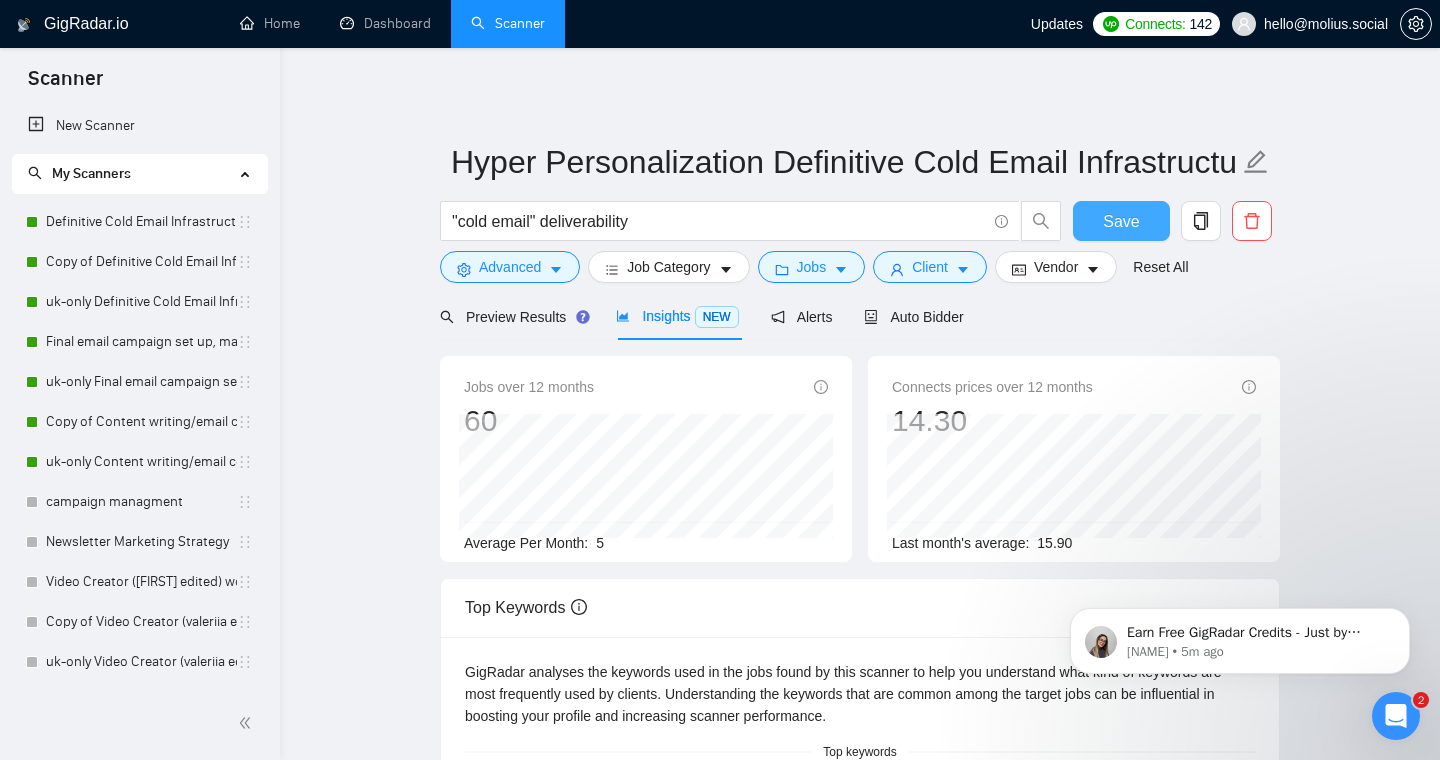 click on "Save" at bounding box center (1121, 221) 